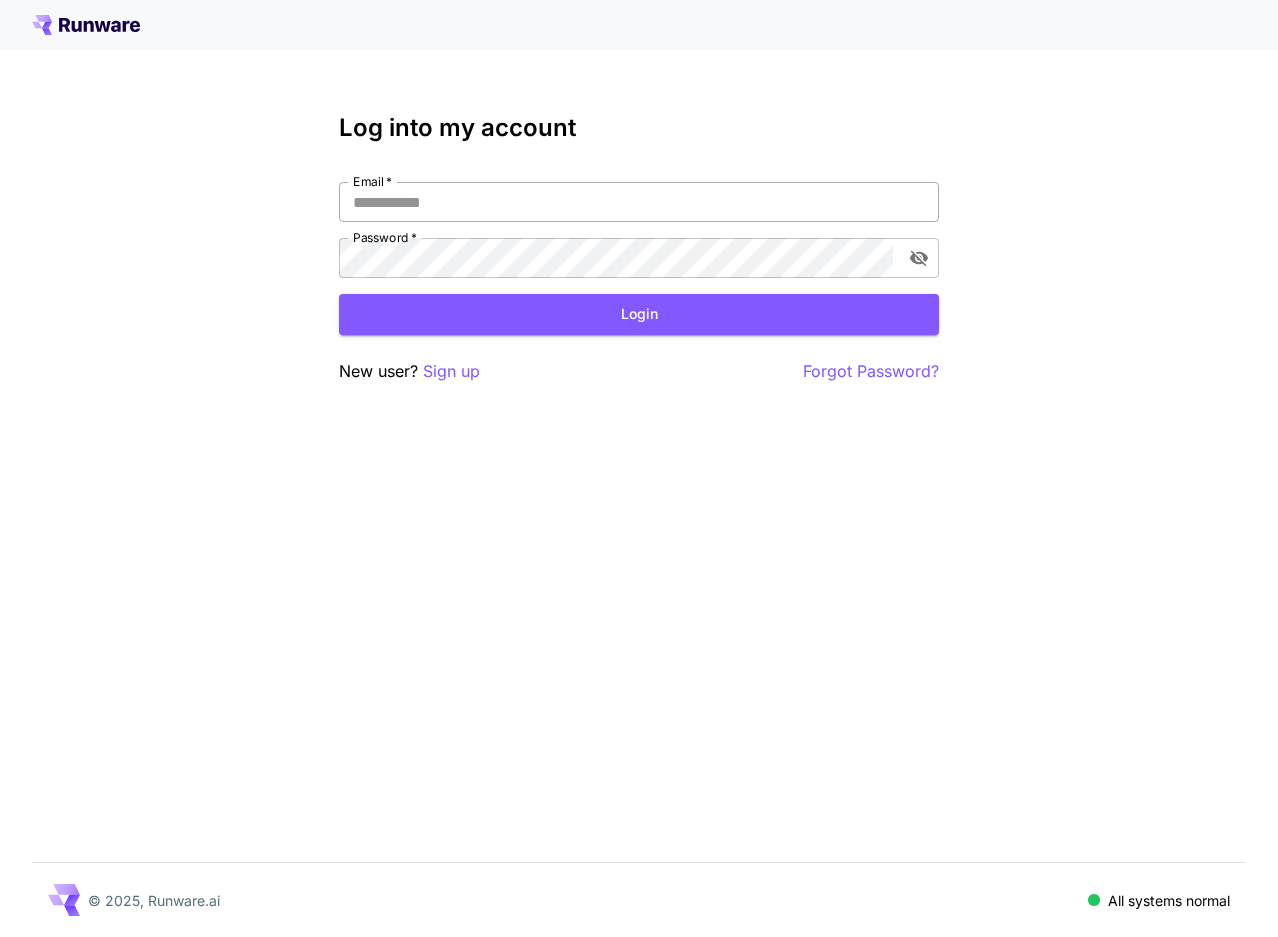 scroll, scrollTop: 0, scrollLeft: 0, axis: both 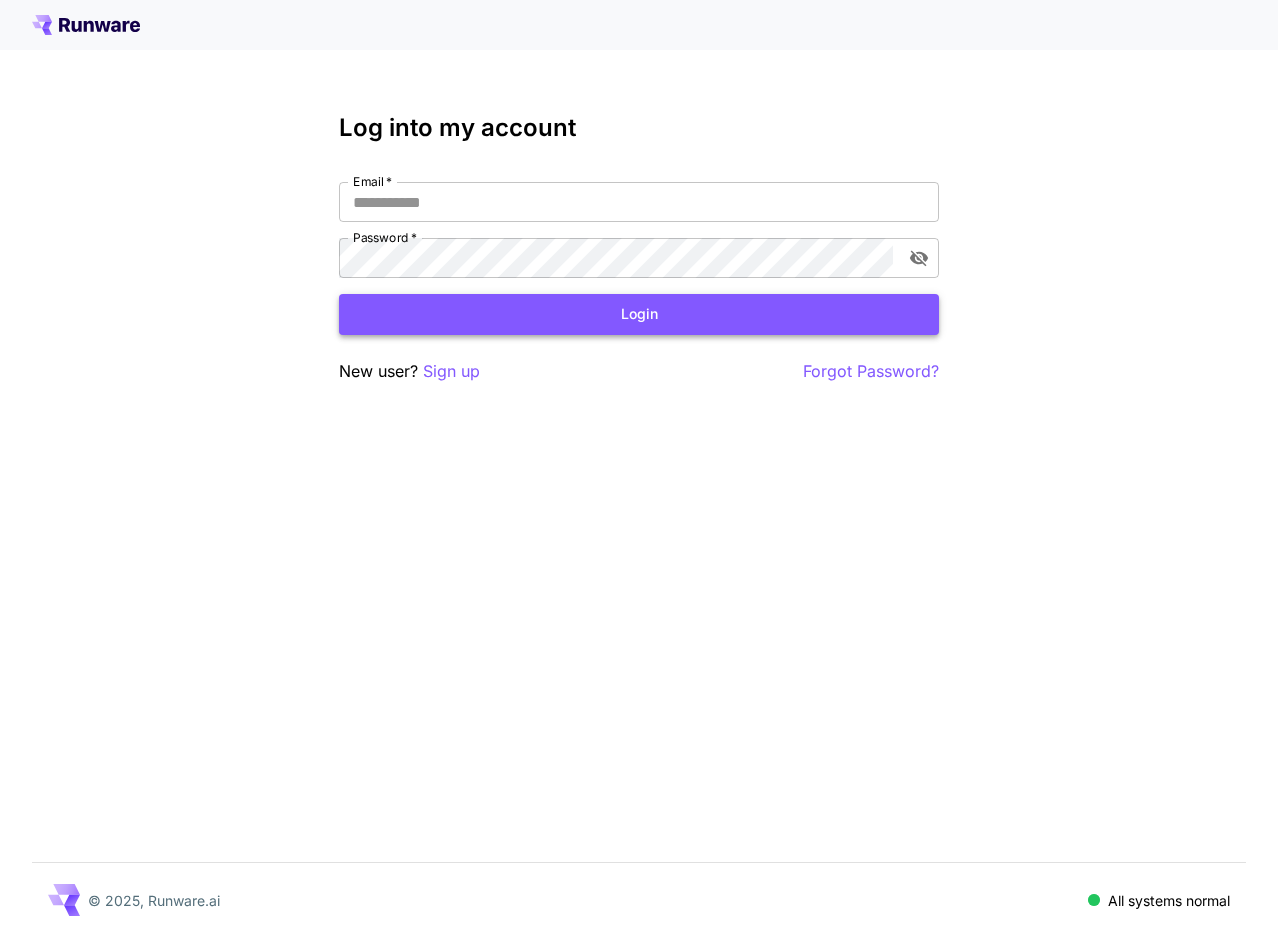 type on "**********" 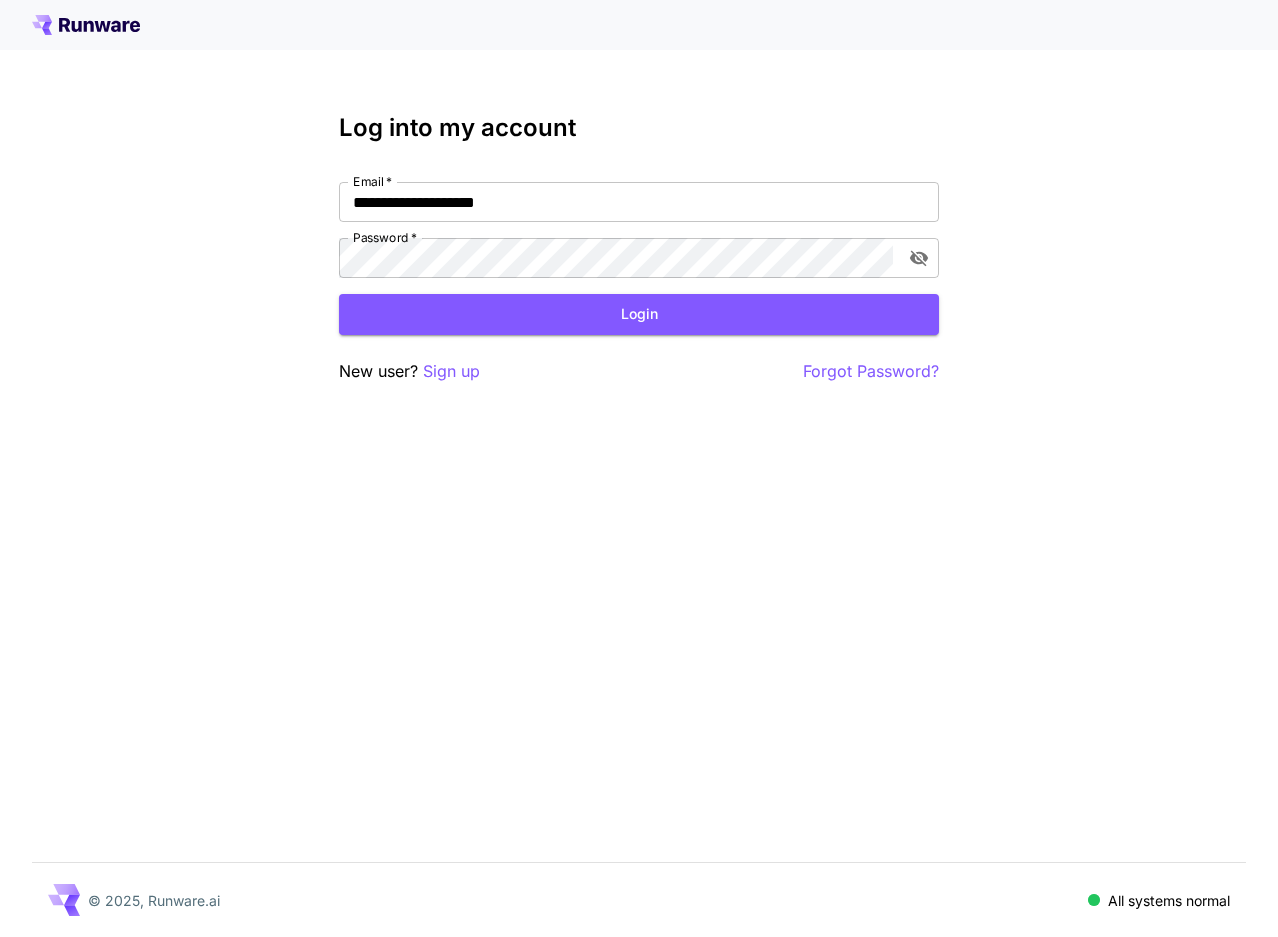 click on "Login" at bounding box center [639, 314] 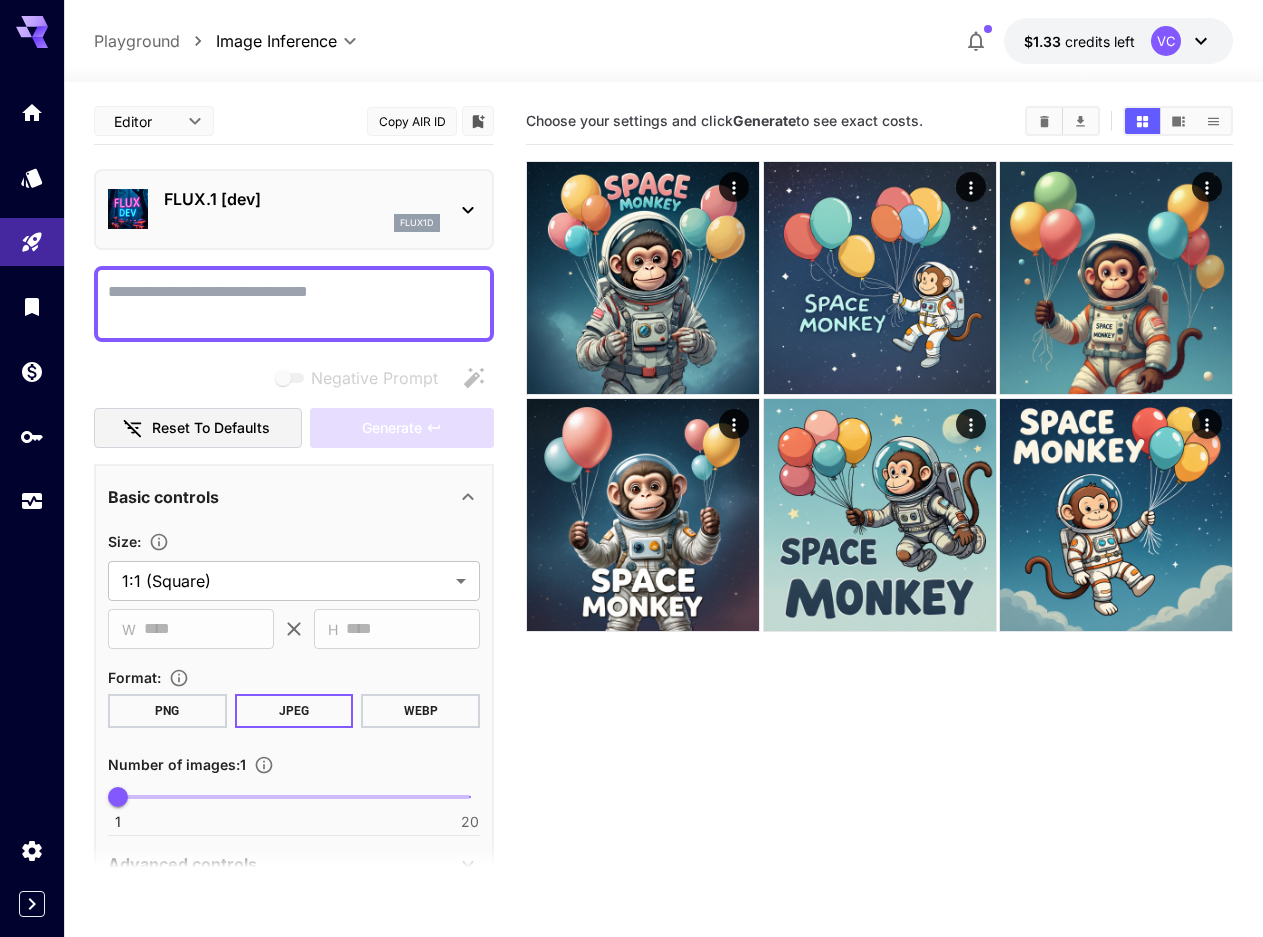 click on "Negative Prompt" at bounding box center [294, 304] 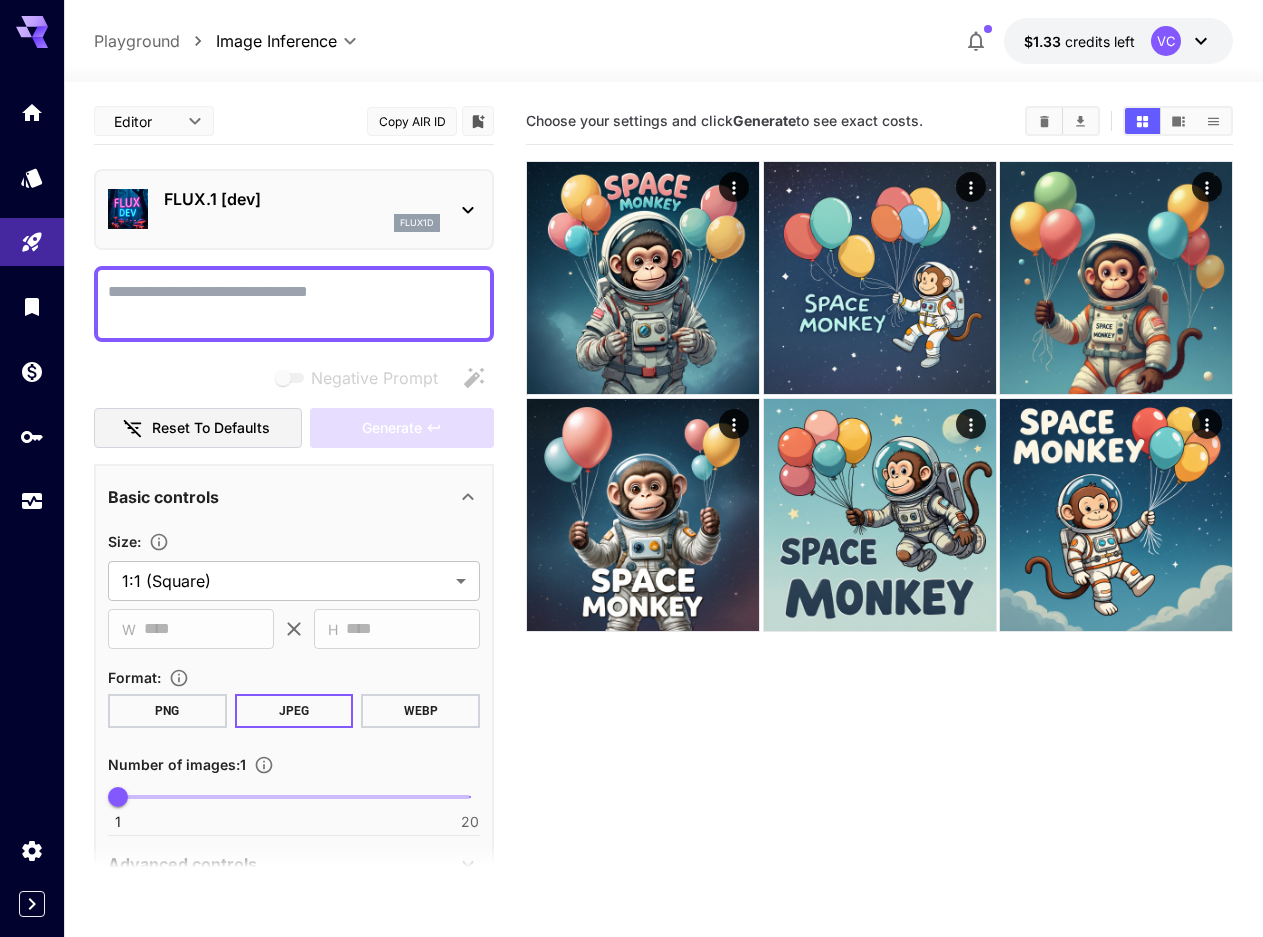 paste on "**********" 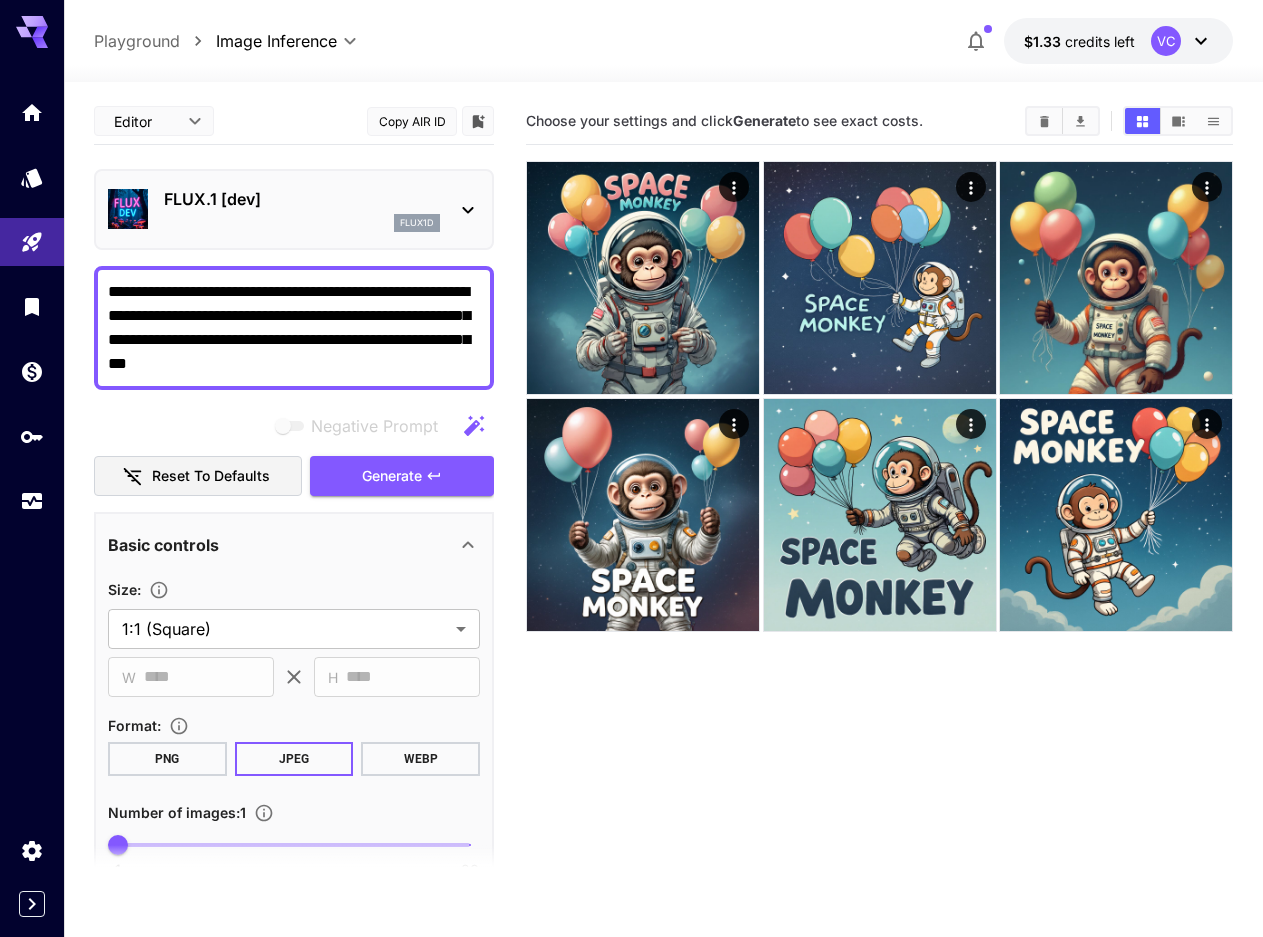 type on "**********" 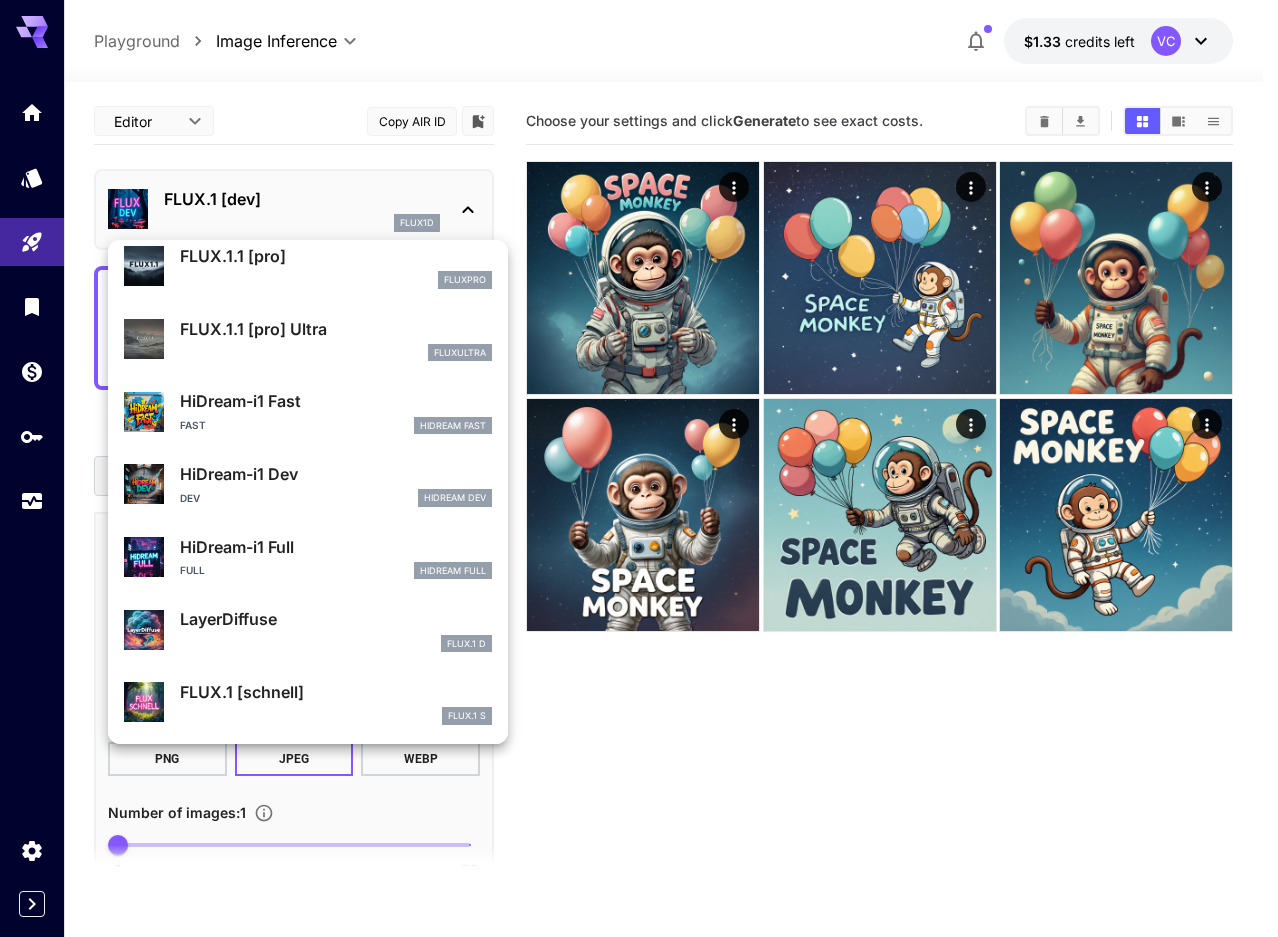 scroll, scrollTop: 1107, scrollLeft: 0, axis: vertical 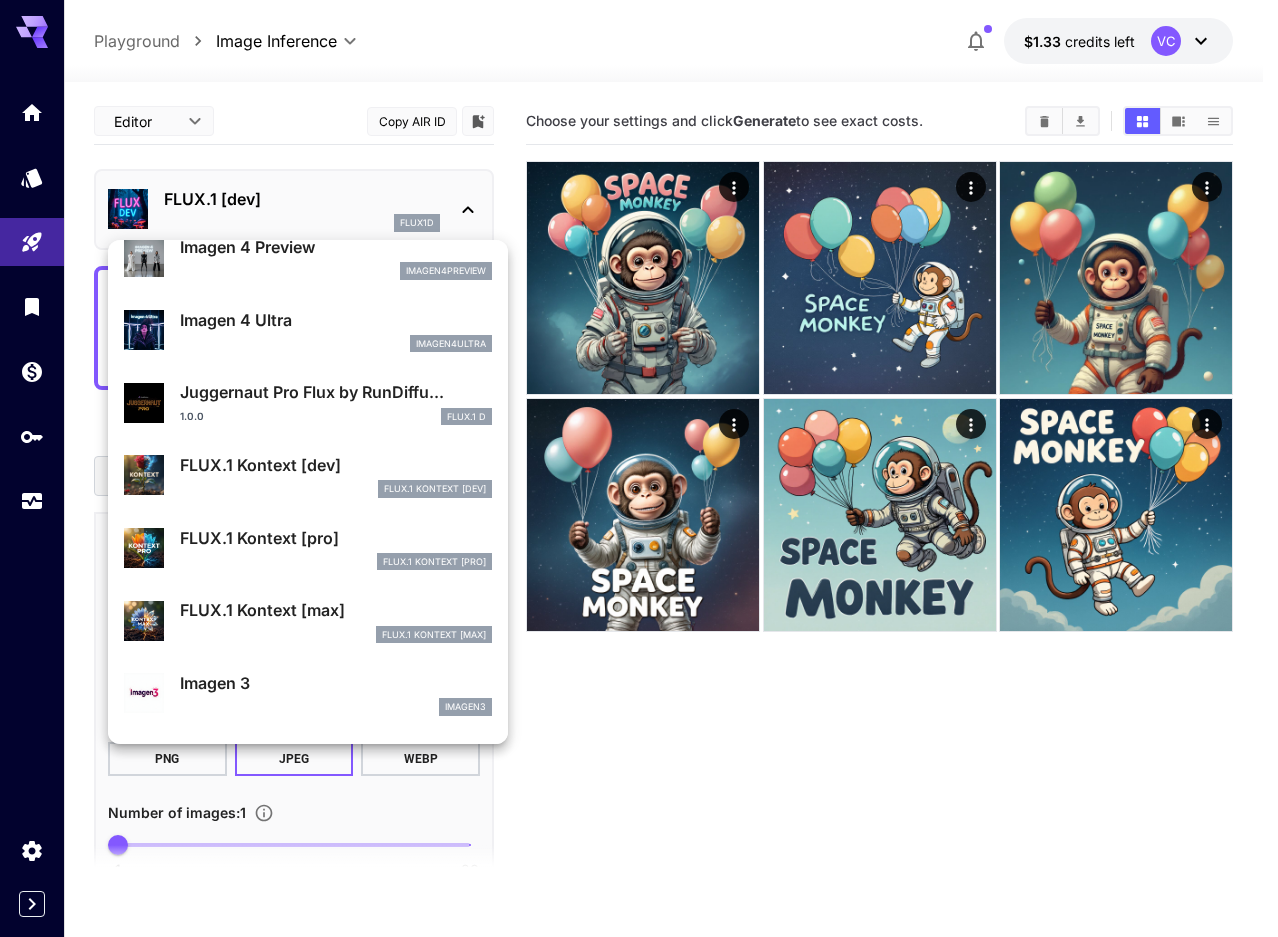 click on "FlUX.1 Kontext [dev]" at bounding box center (336, 489) 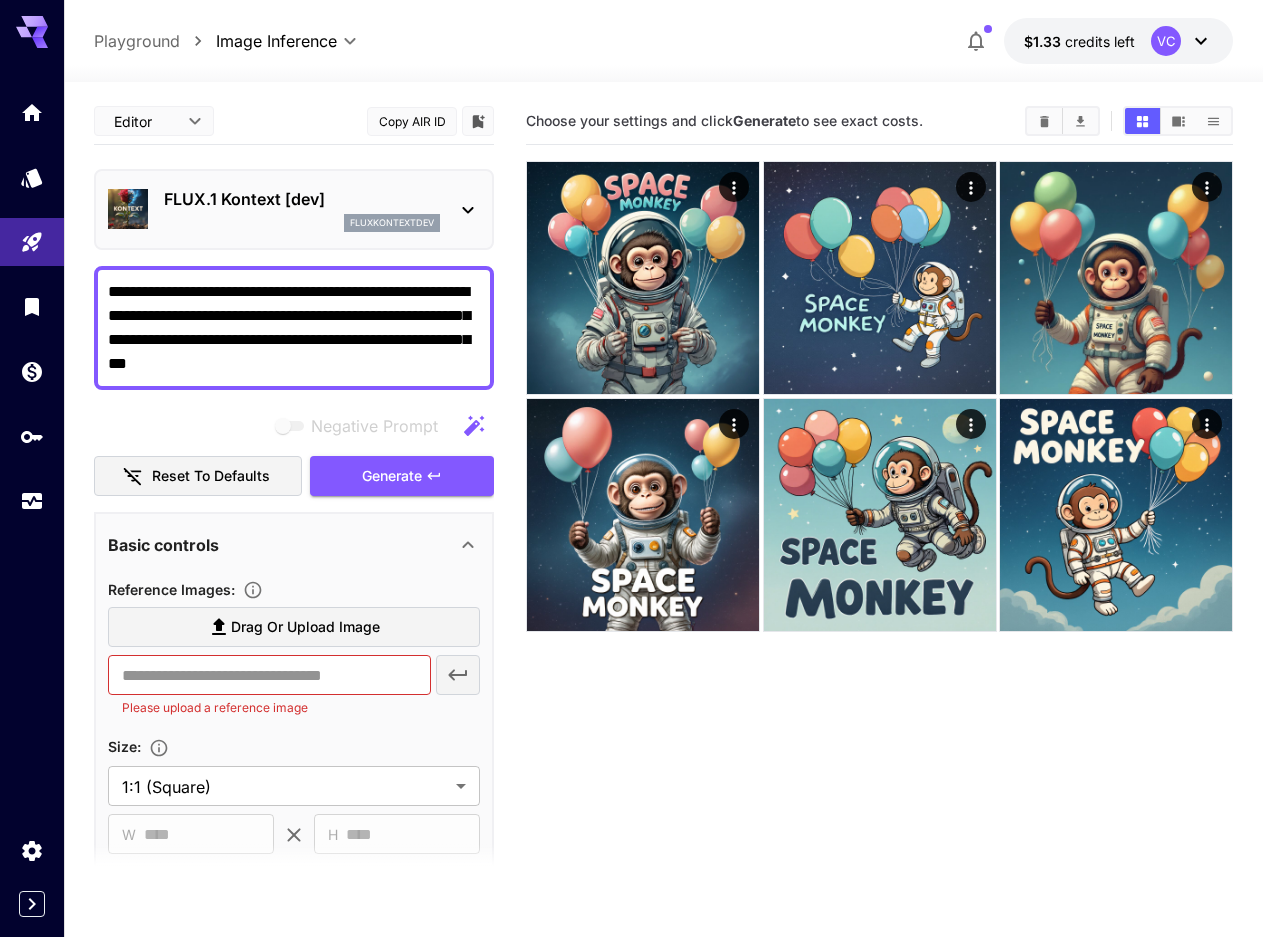 click 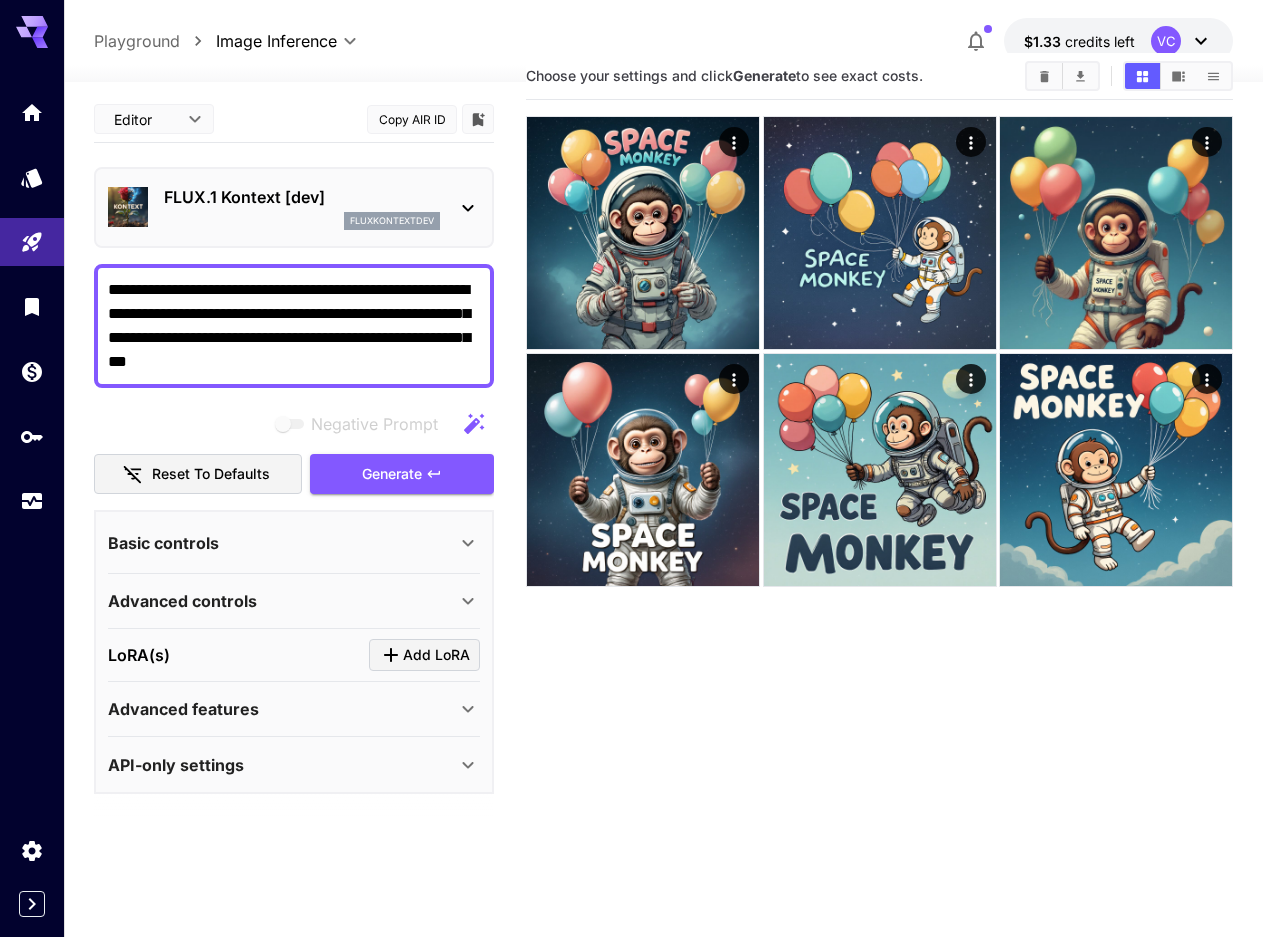 scroll, scrollTop: 0, scrollLeft: 0, axis: both 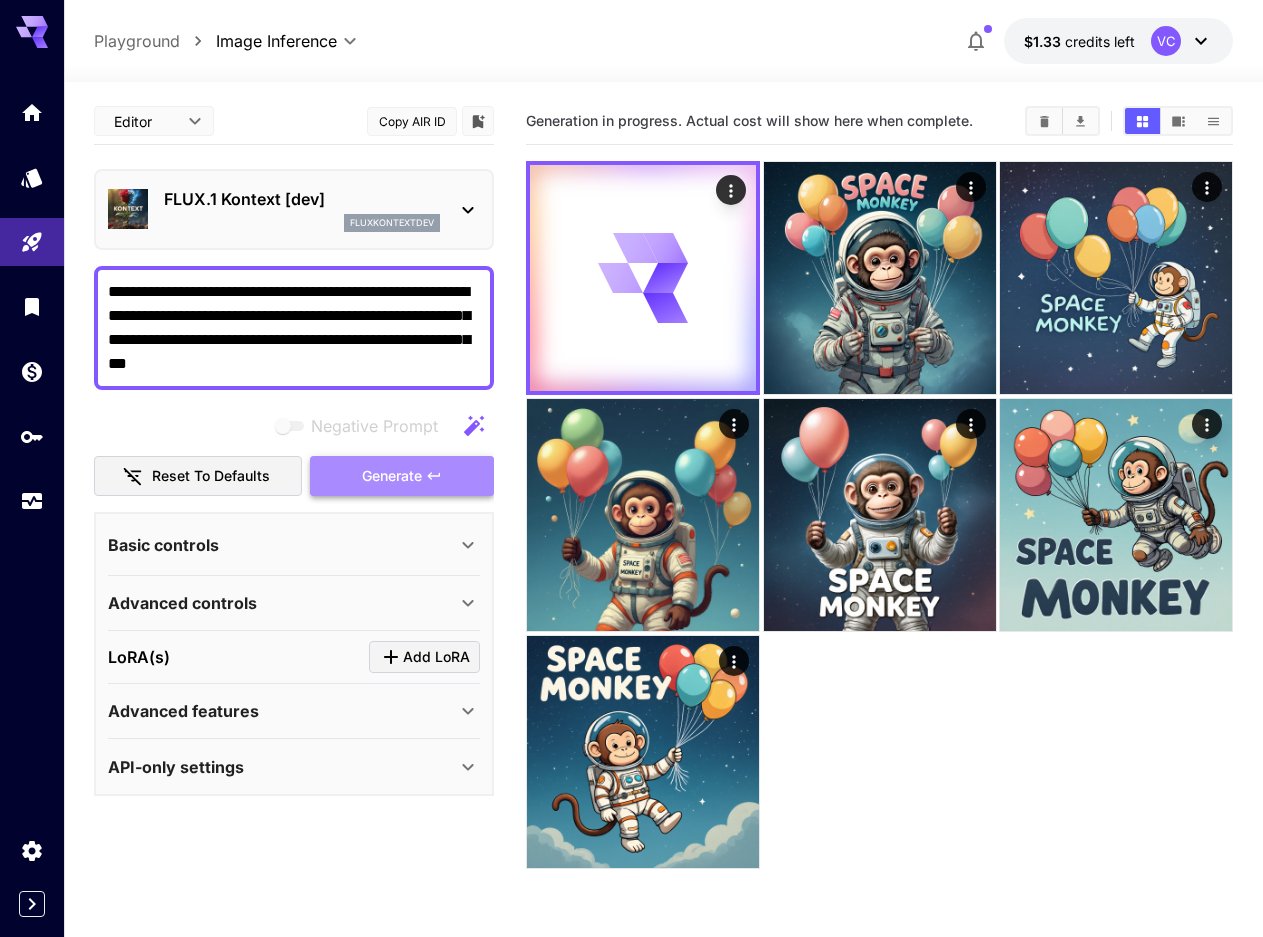 click on "Generate" at bounding box center (402, 476) 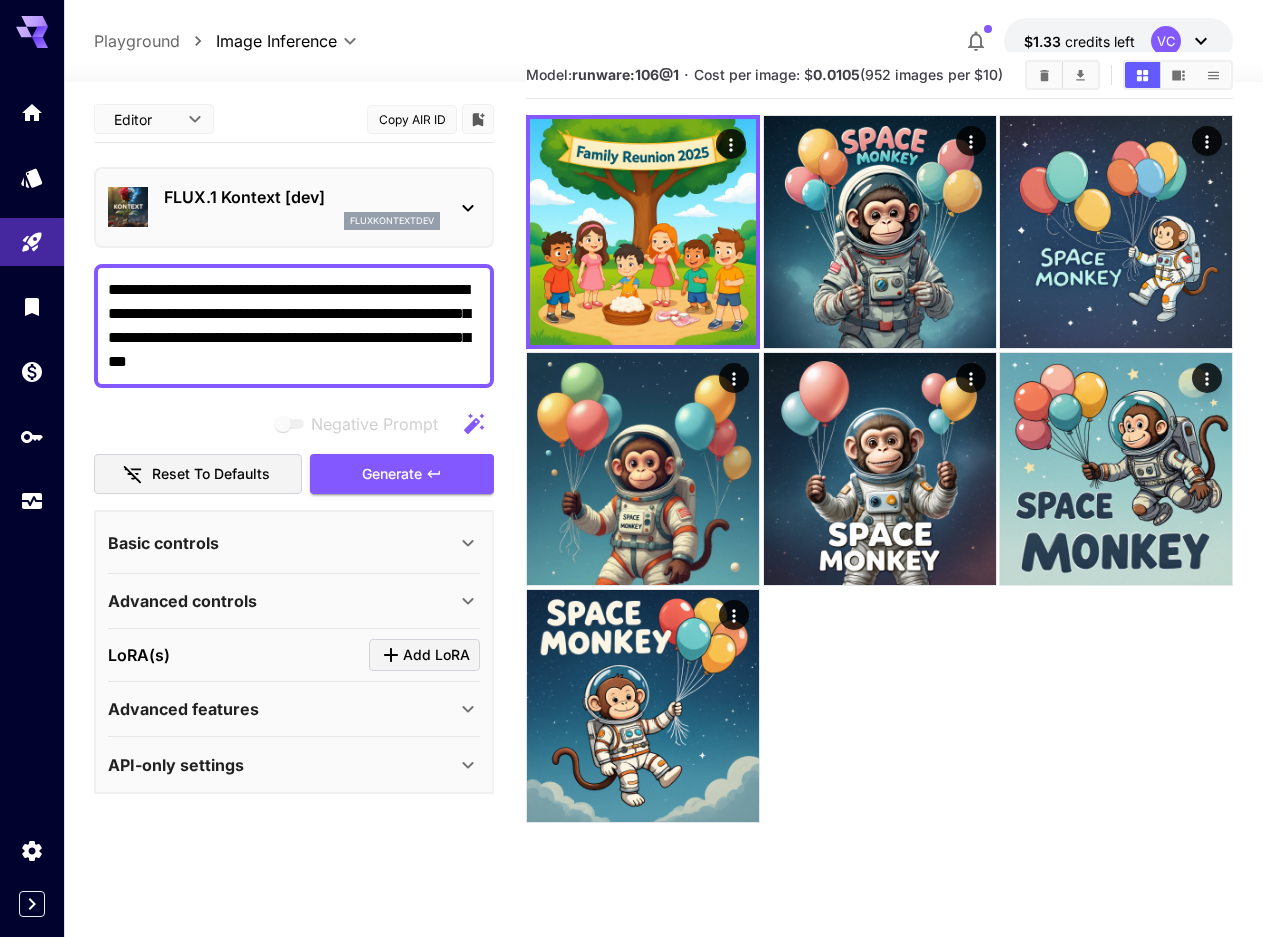 scroll, scrollTop: 0, scrollLeft: 0, axis: both 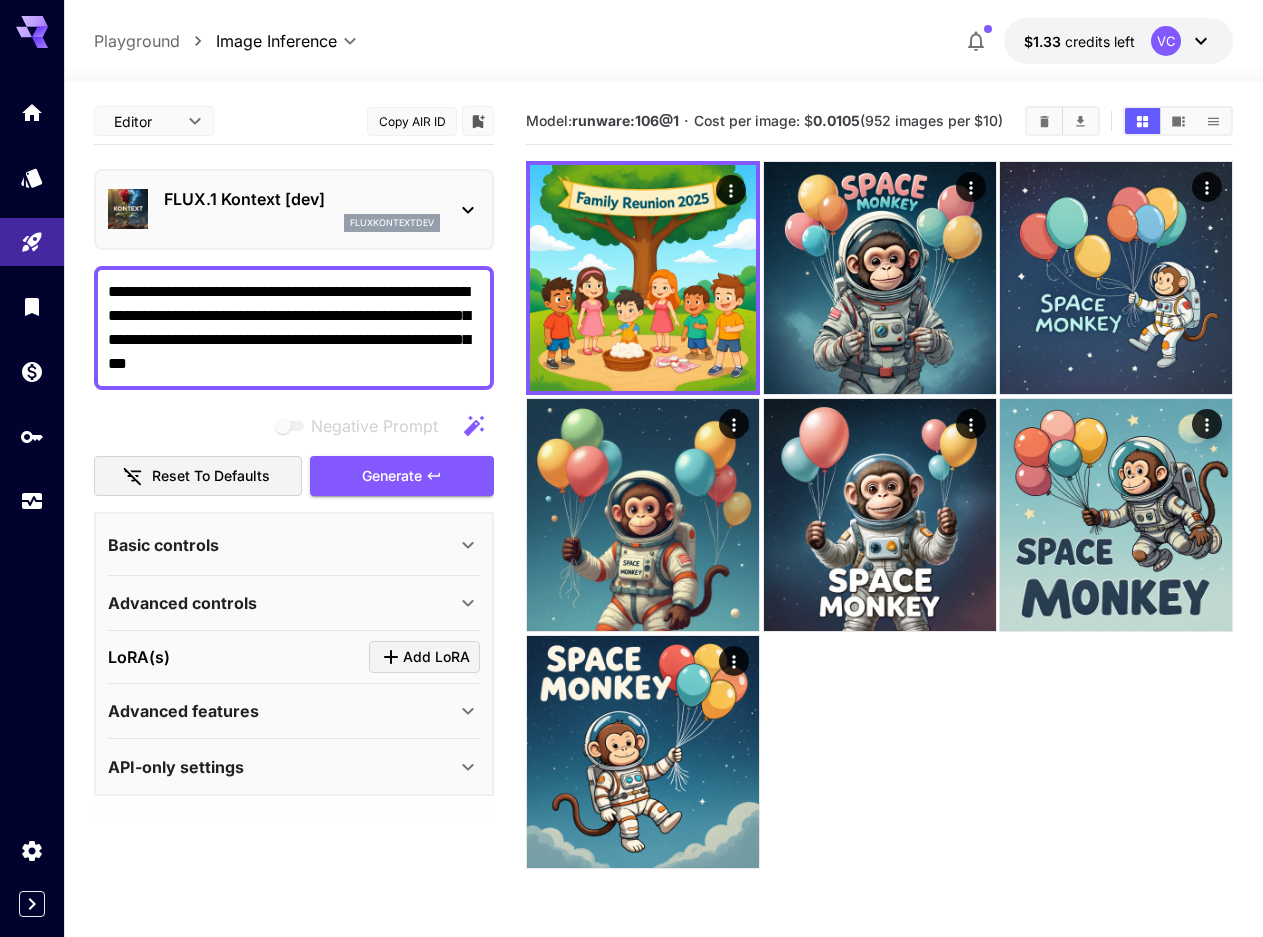 click on "**********" at bounding box center [294, 328] 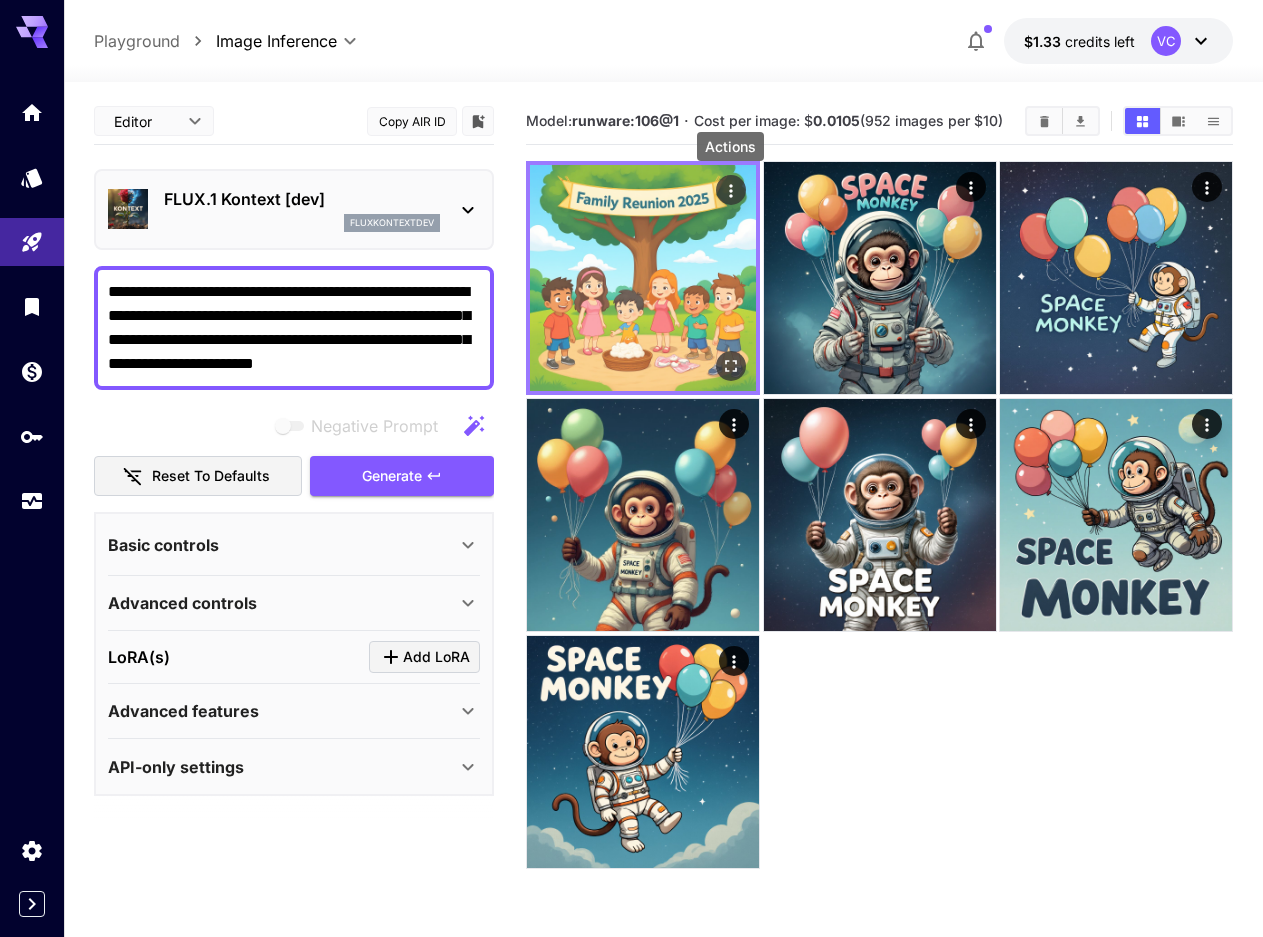 type on "**********" 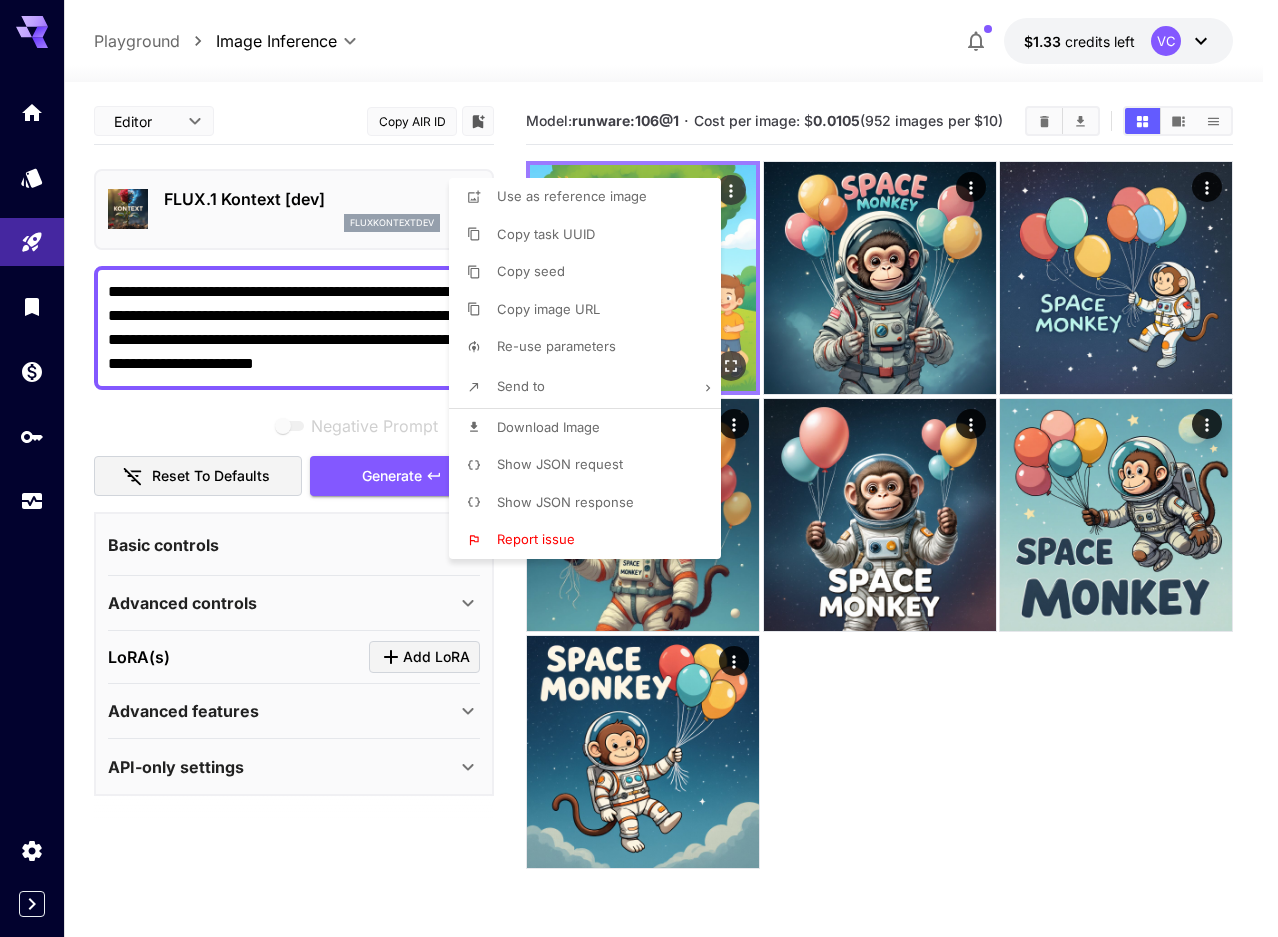 click at bounding box center (639, 468) 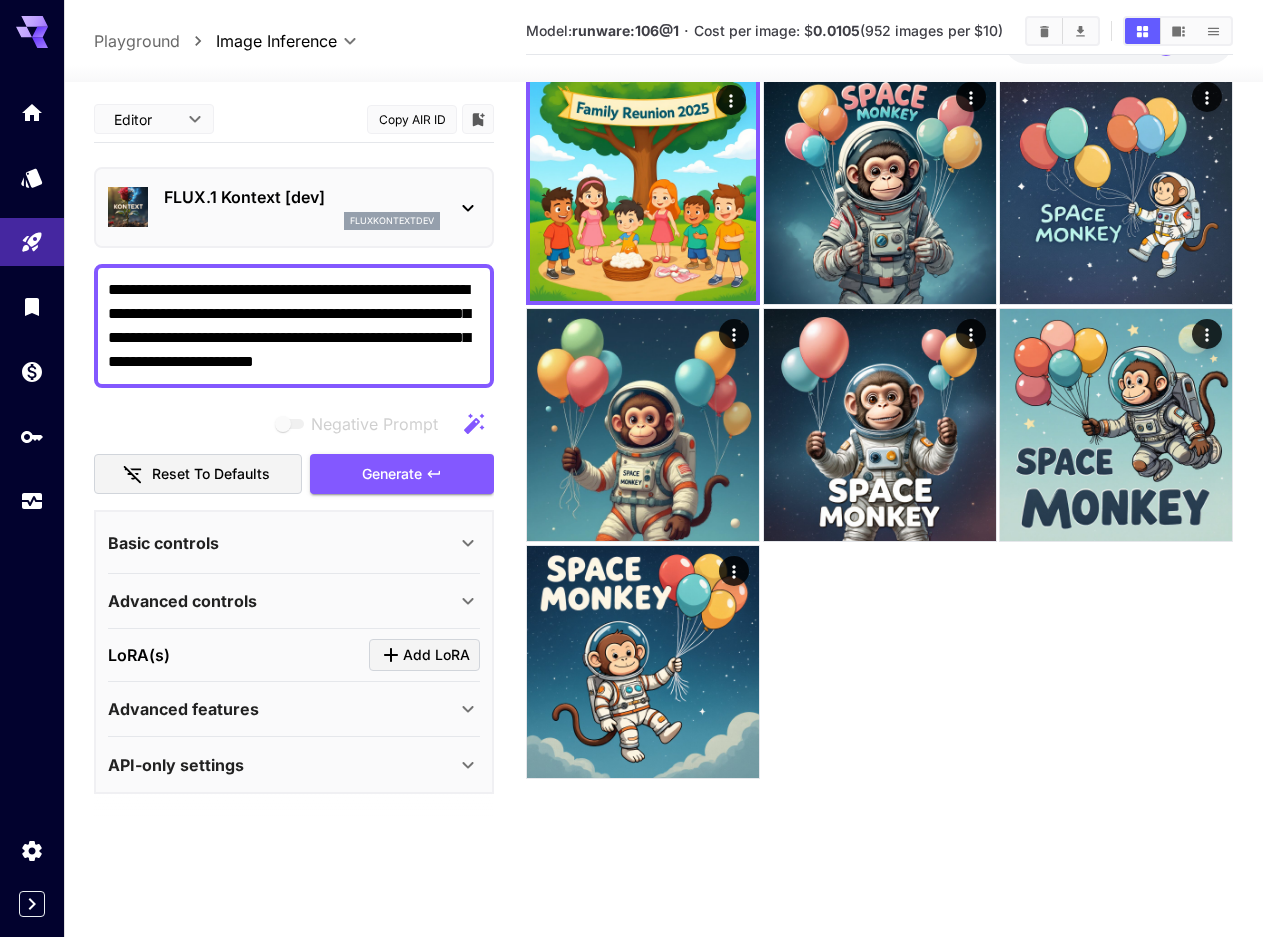 scroll, scrollTop: 158, scrollLeft: 0, axis: vertical 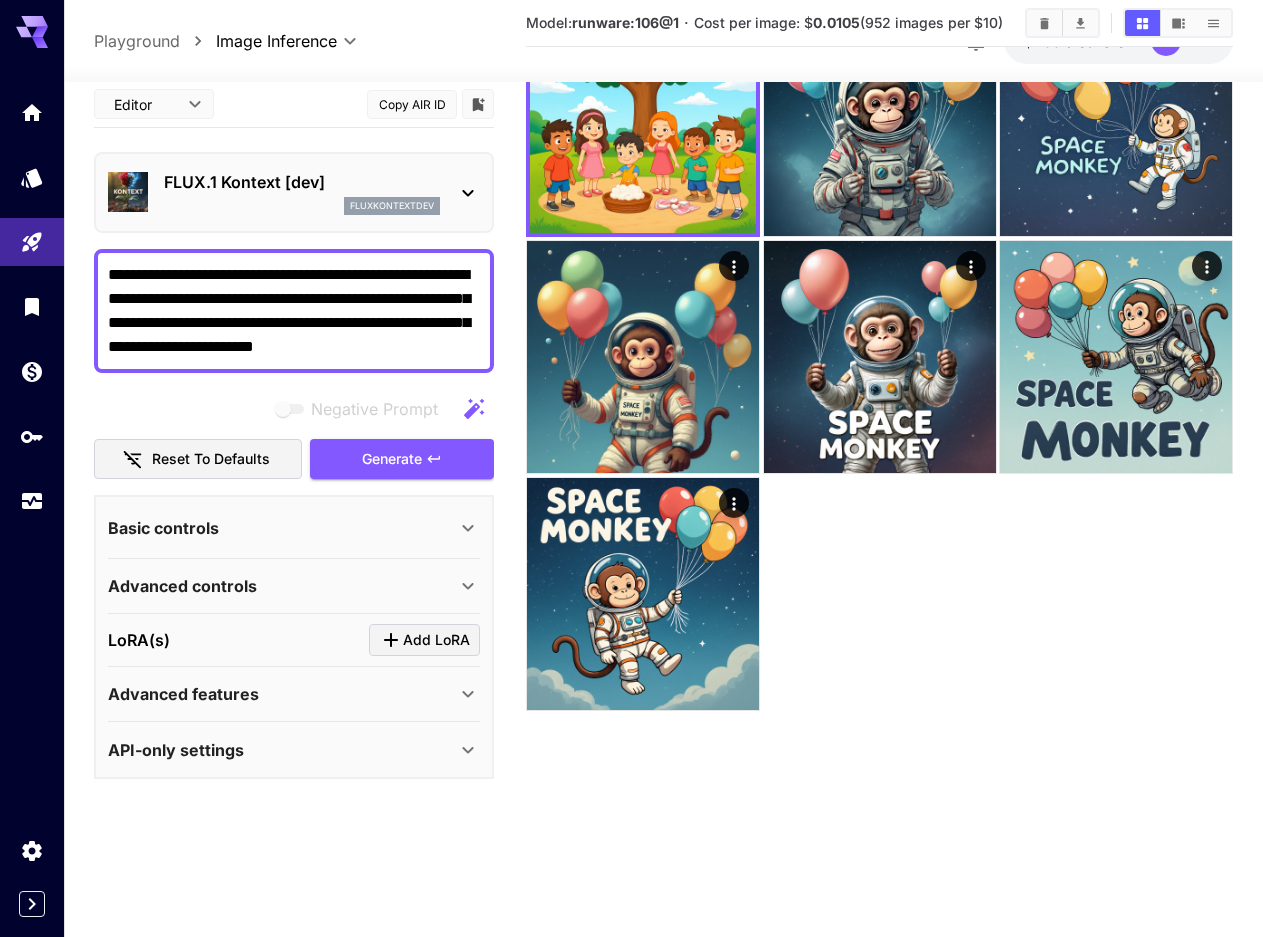 click on "Basic controls" at bounding box center [282, 527] 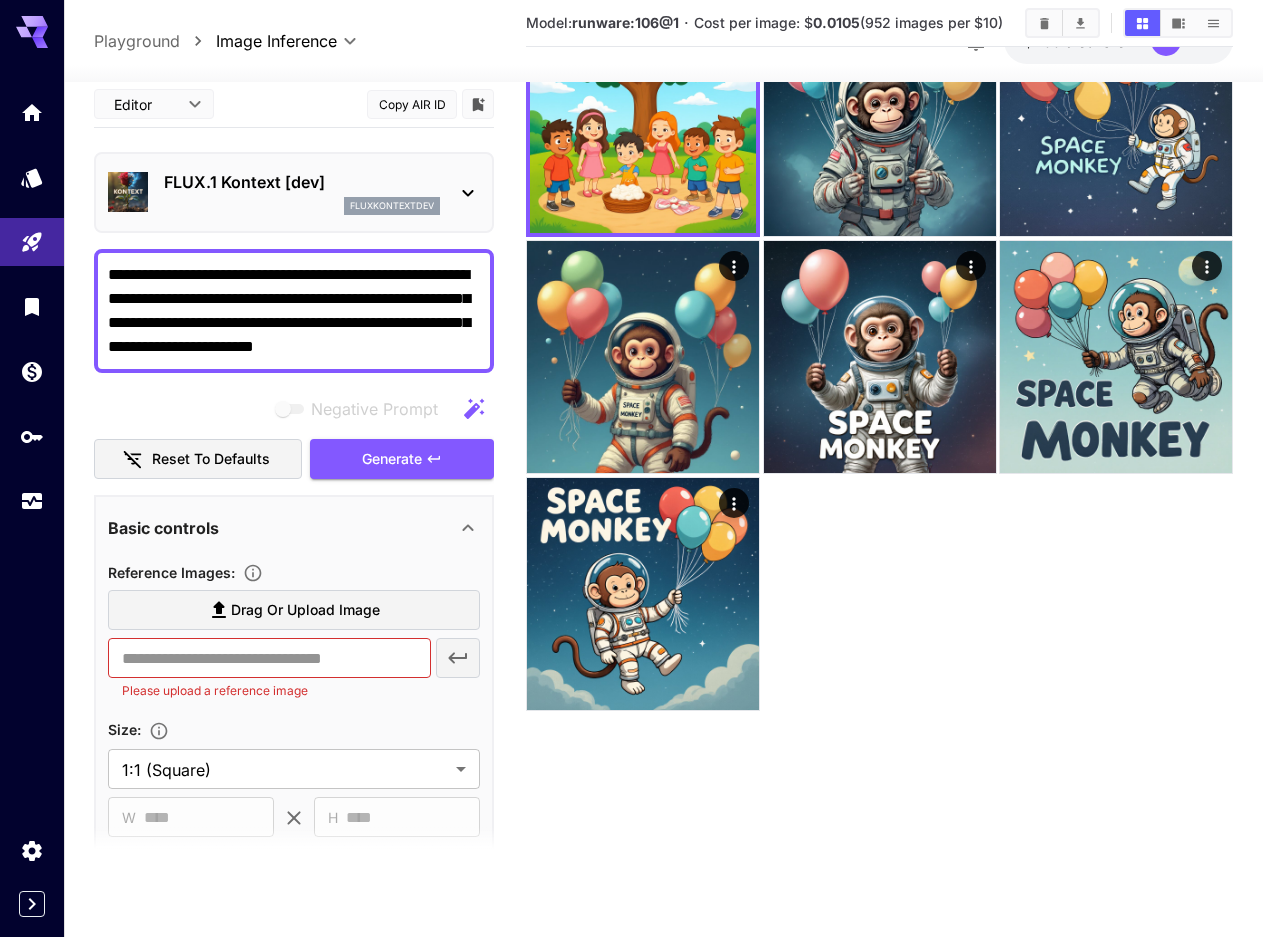 click on "Basic controls" at bounding box center (282, 527) 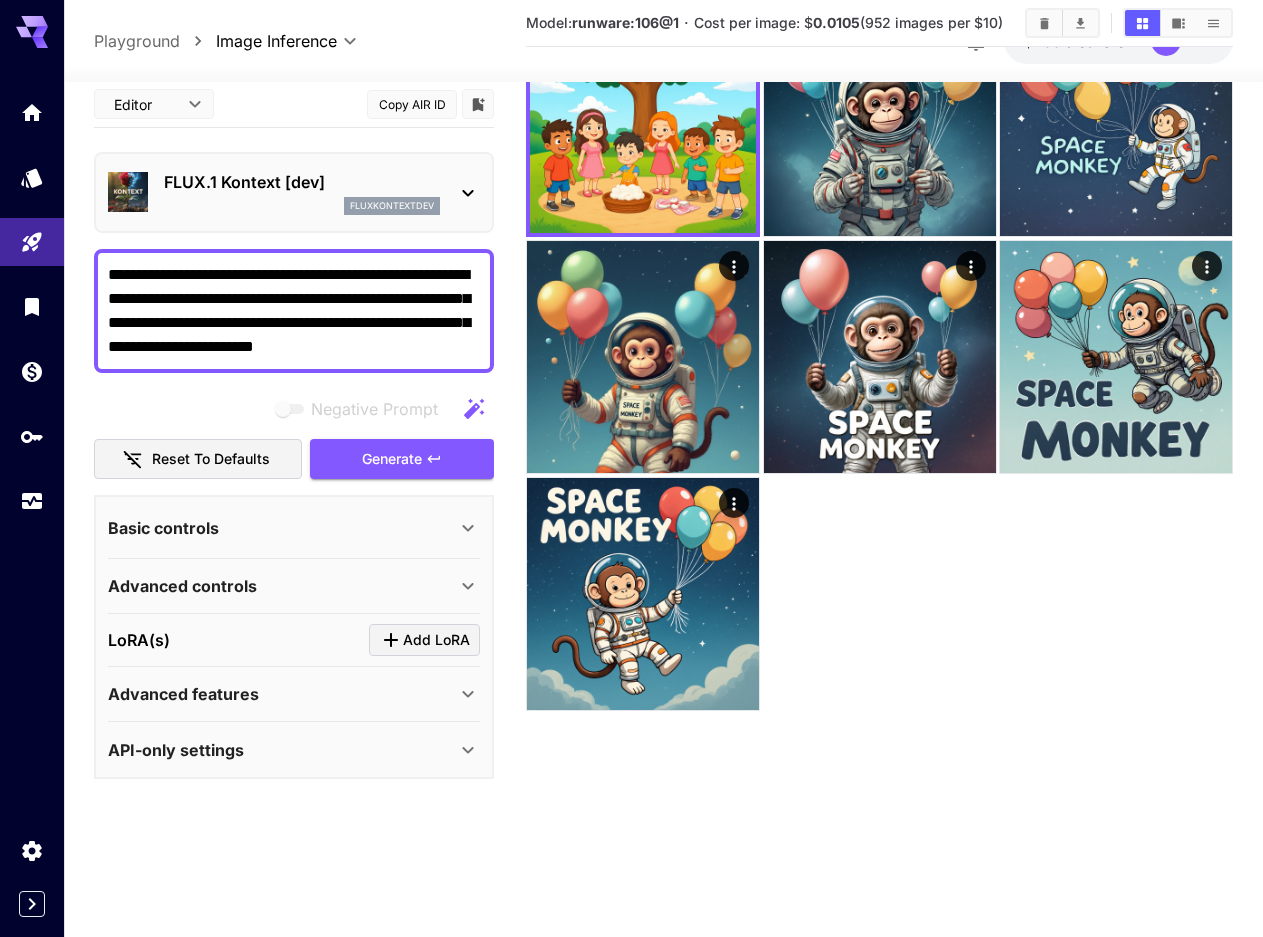 scroll, scrollTop: 0, scrollLeft: 0, axis: both 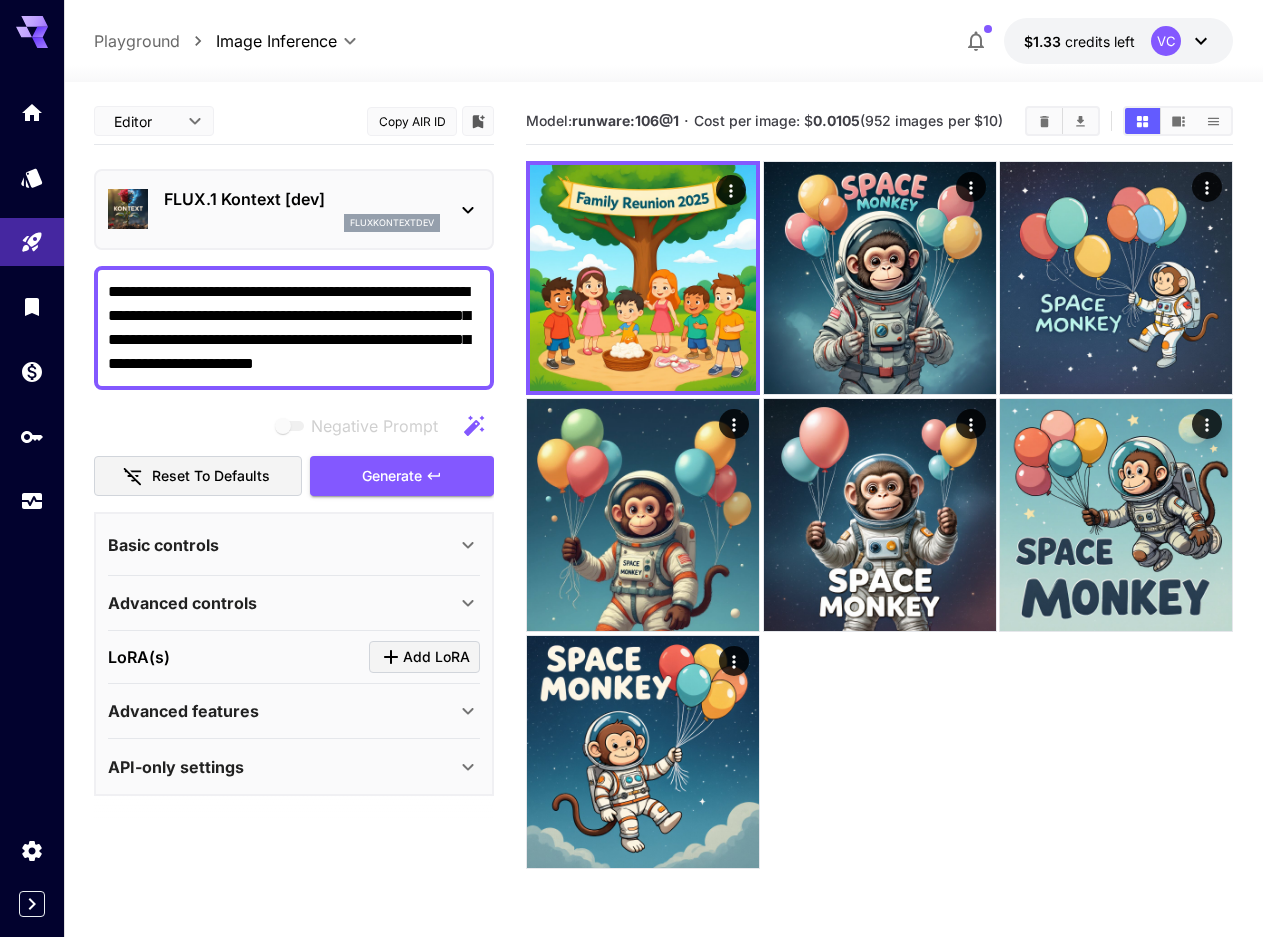 click on "Advanced features" at bounding box center (282, 711) 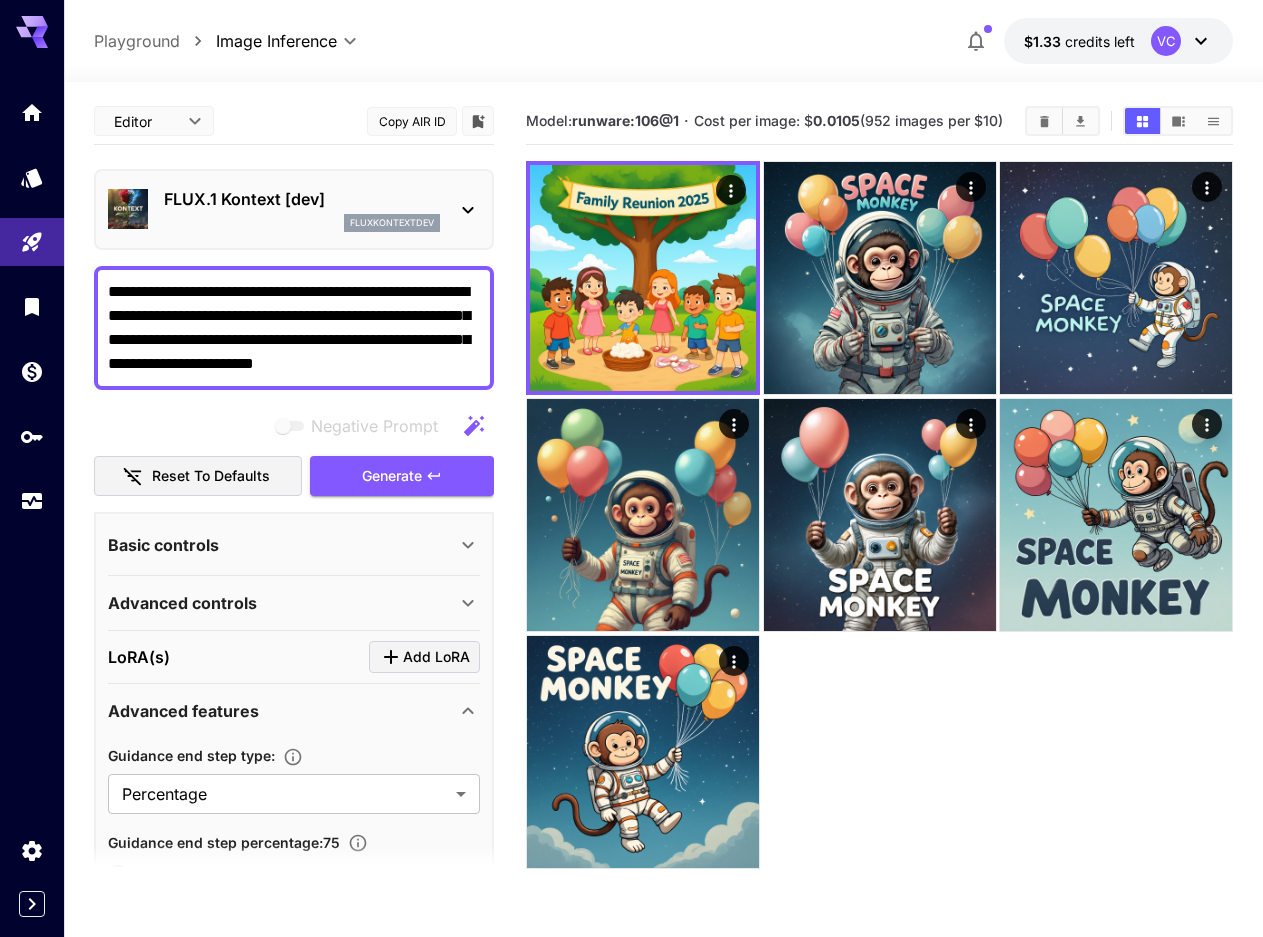 click on "Advanced features" at bounding box center (294, 711) 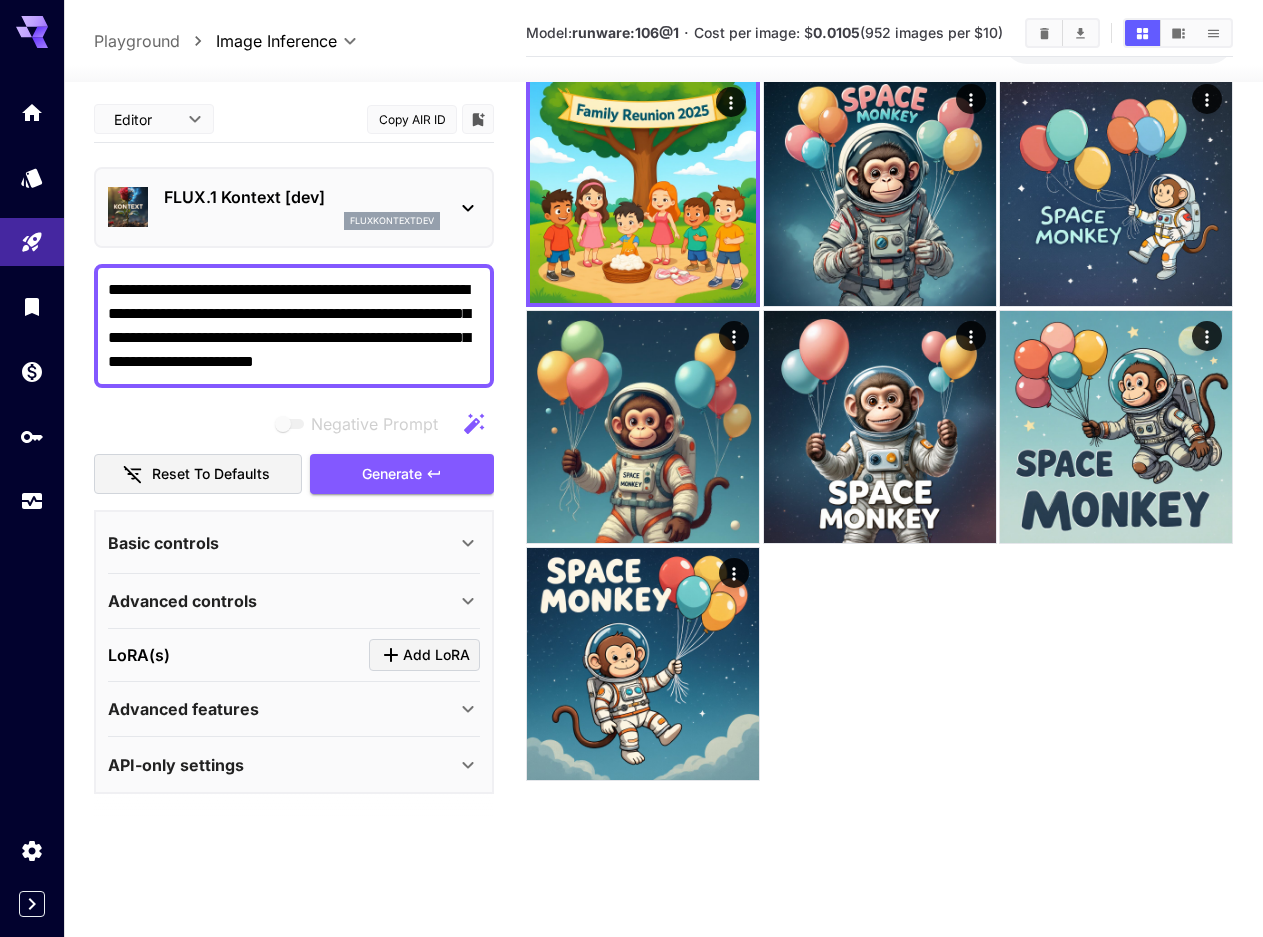 scroll, scrollTop: 158, scrollLeft: 0, axis: vertical 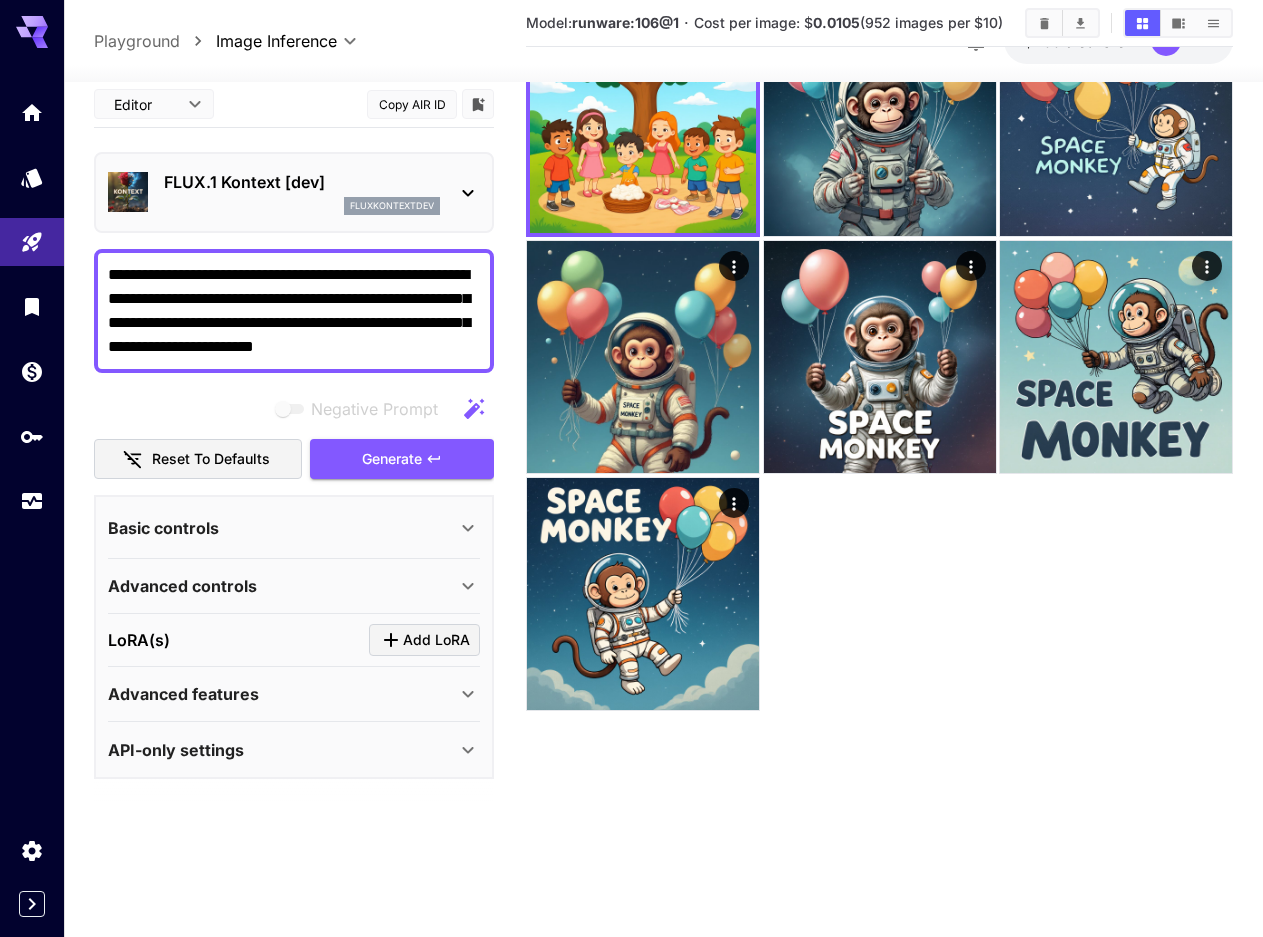 click 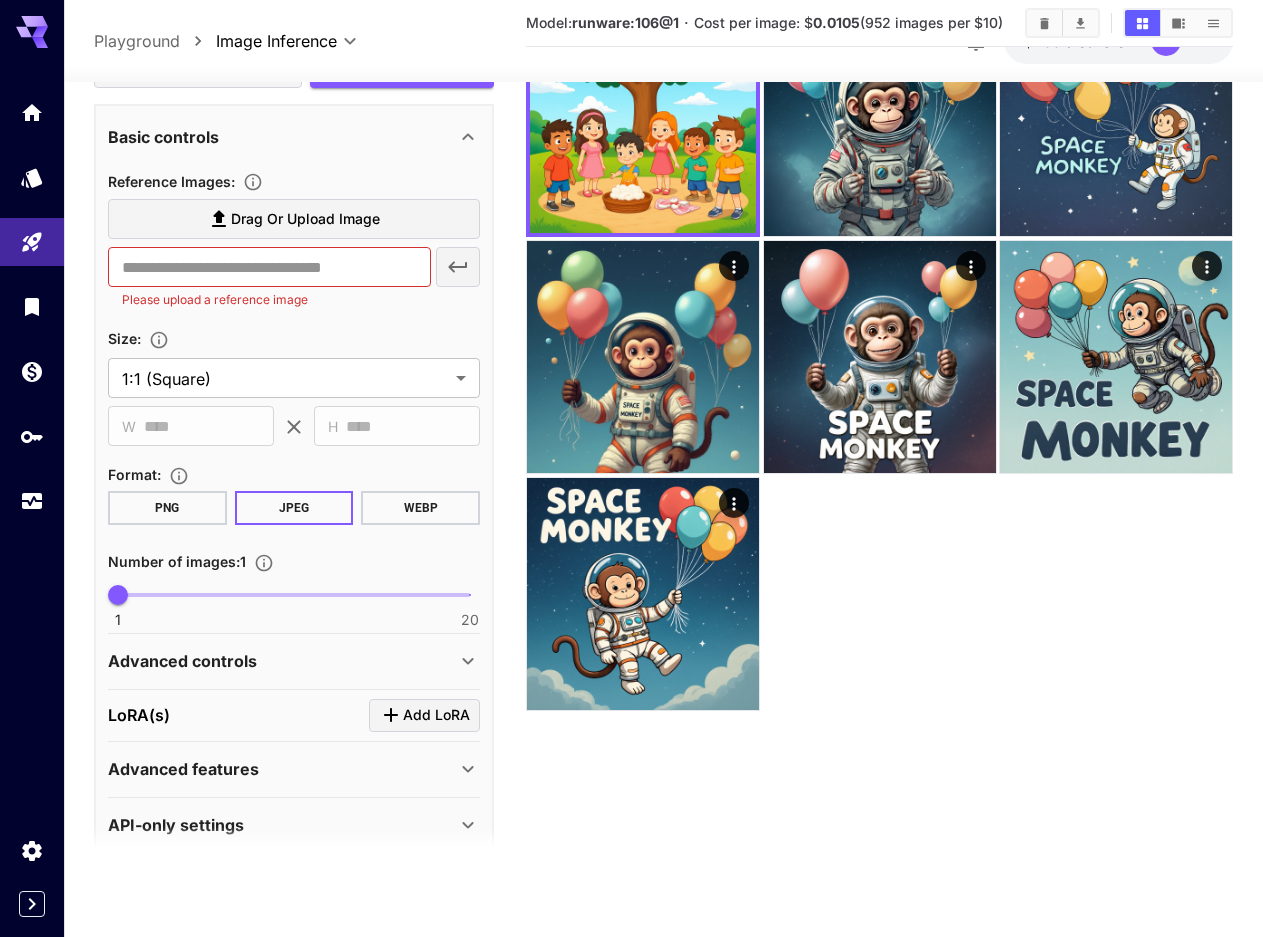 scroll, scrollTop: 418, scrollLeft: 0, axis: vertical 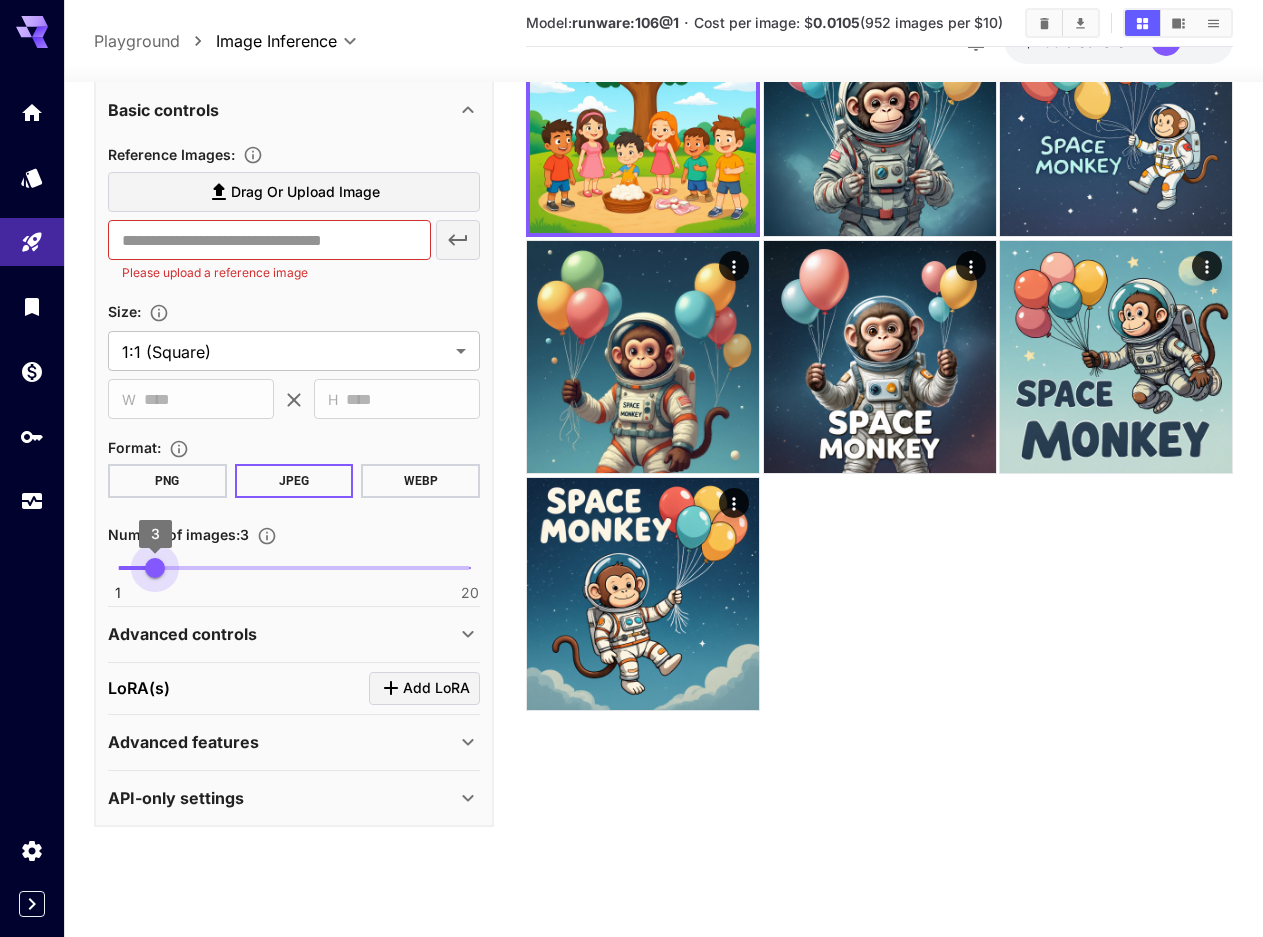 drag, startPoint x: 114, startPoint y: 569, endPoint x: 162, endPoint y: 585, distance: 50.596443 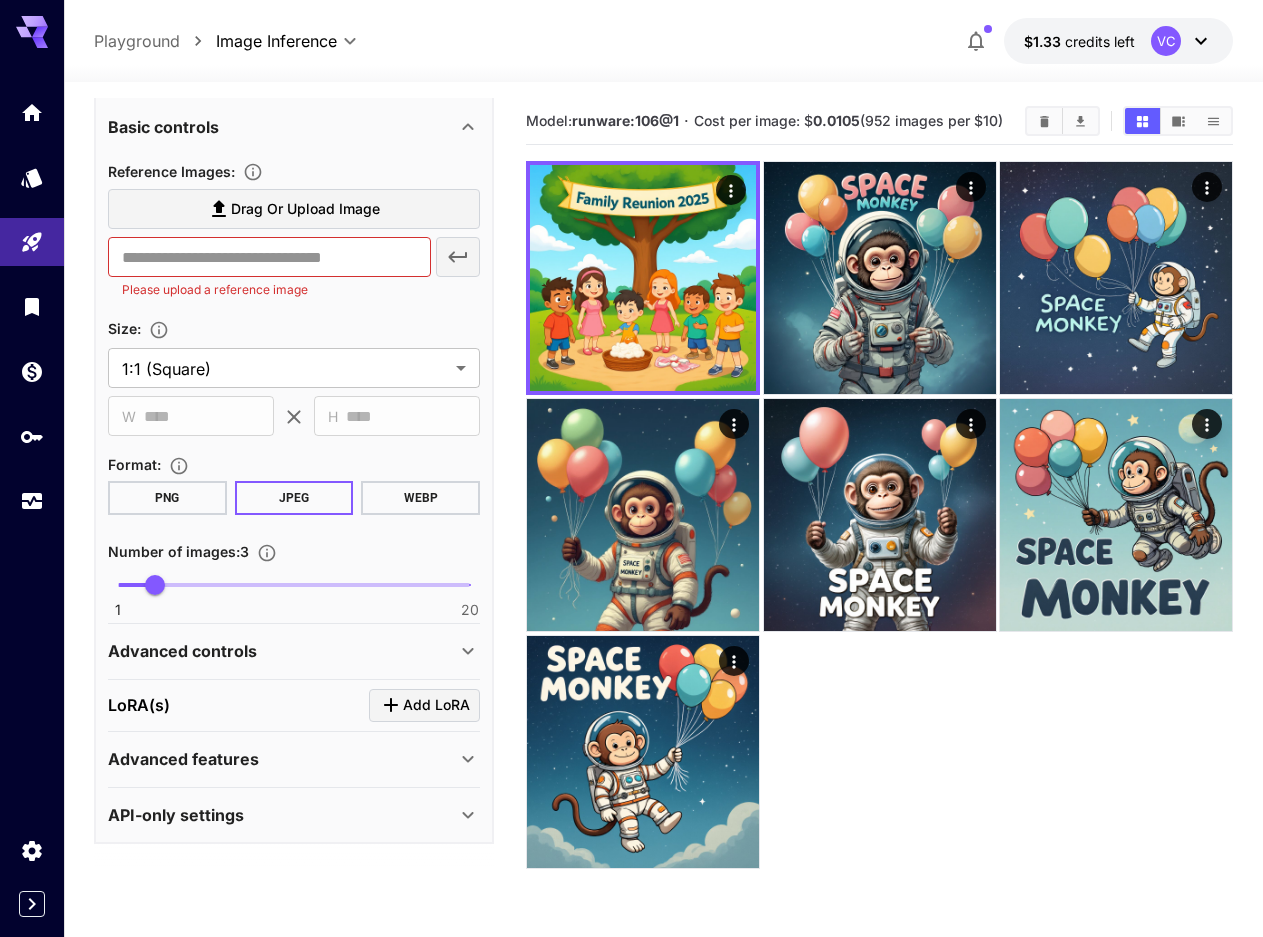 scroll, scrollTop: 158, scrollLeft: 0, axis: vertical 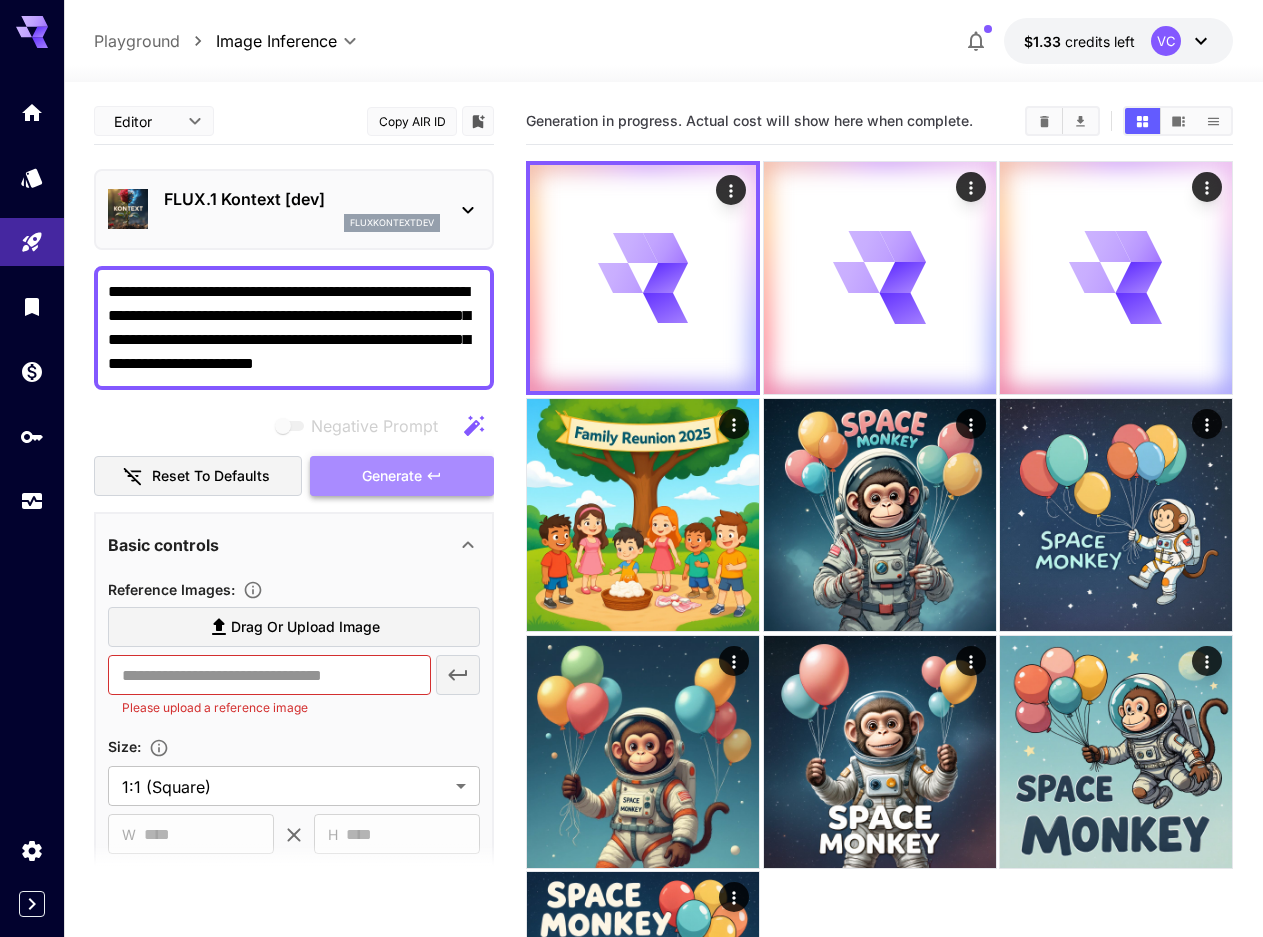 click on "Generate" at bounding box center [402, 476] 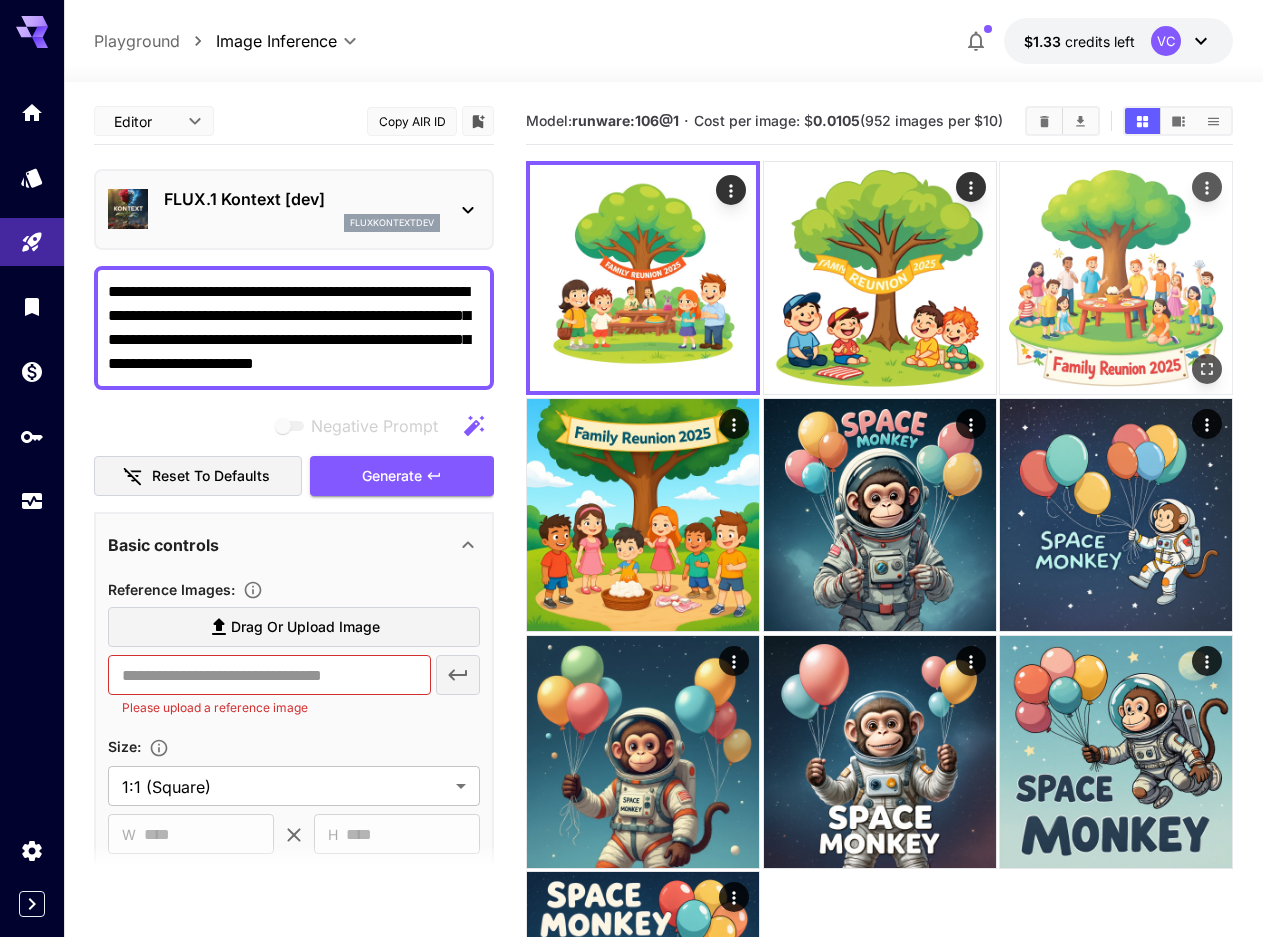 click at bounding box center (1116, 278) 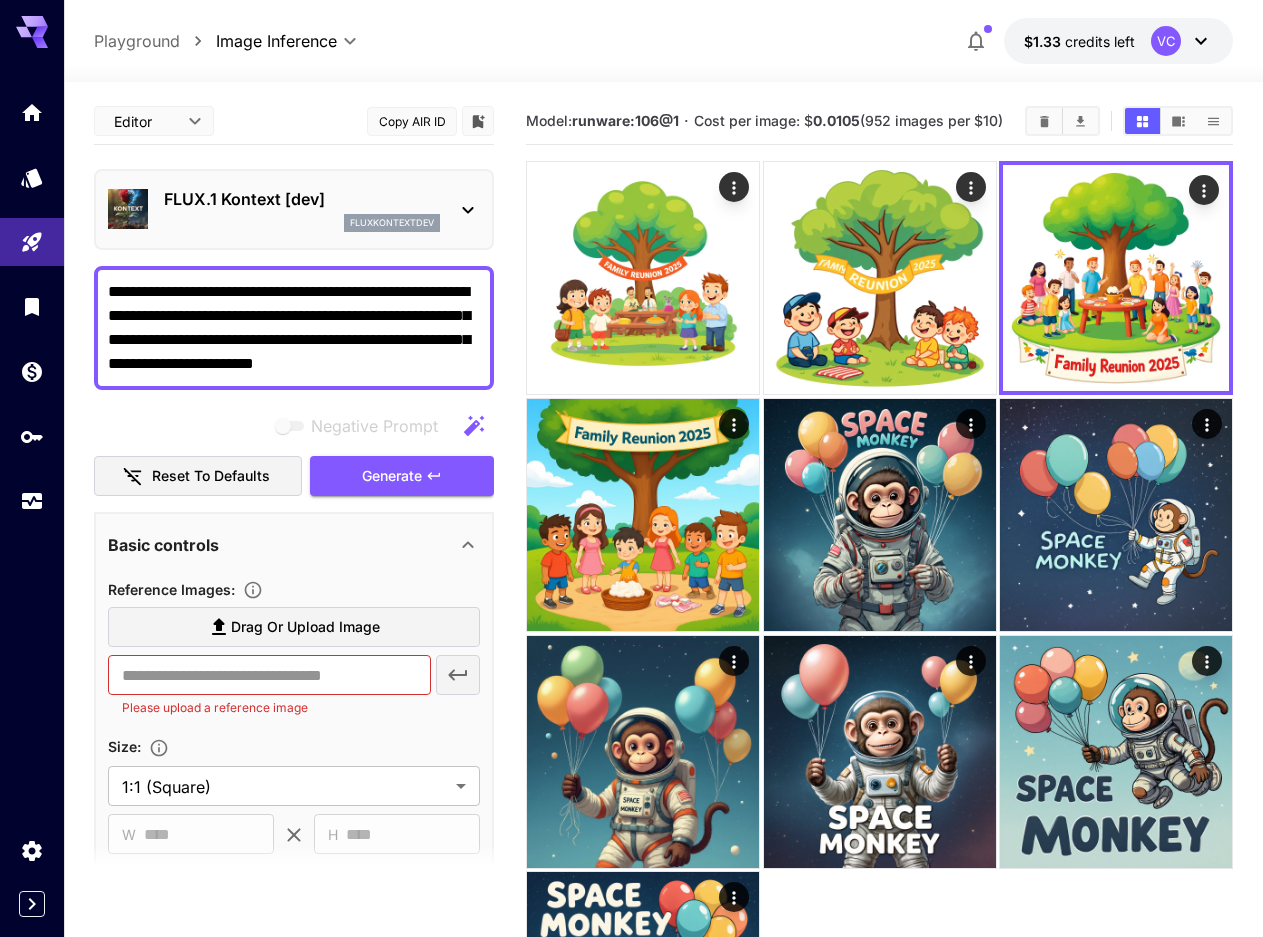 click 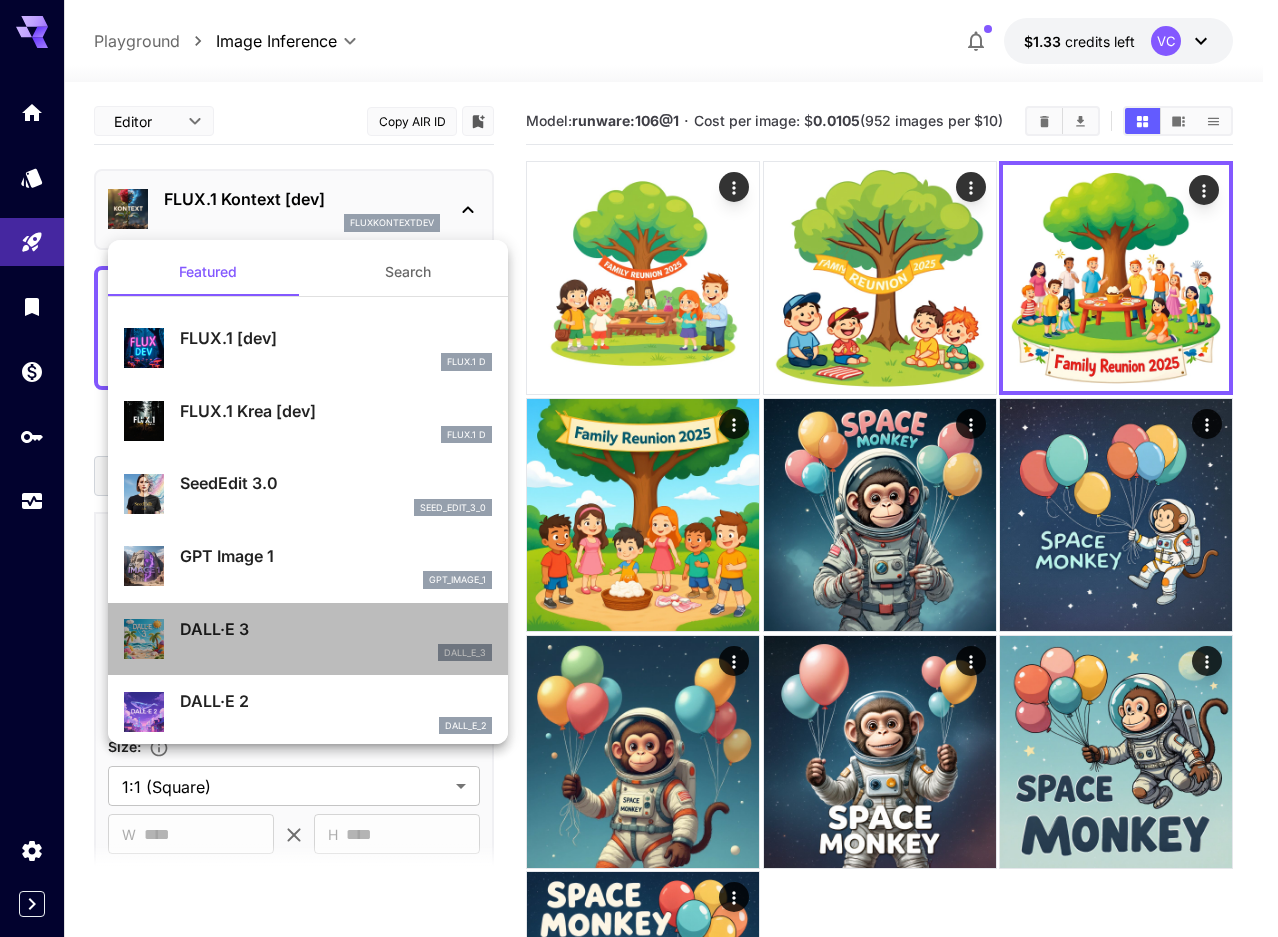 click on "dall_e_3" at bounding box center (336, 653) 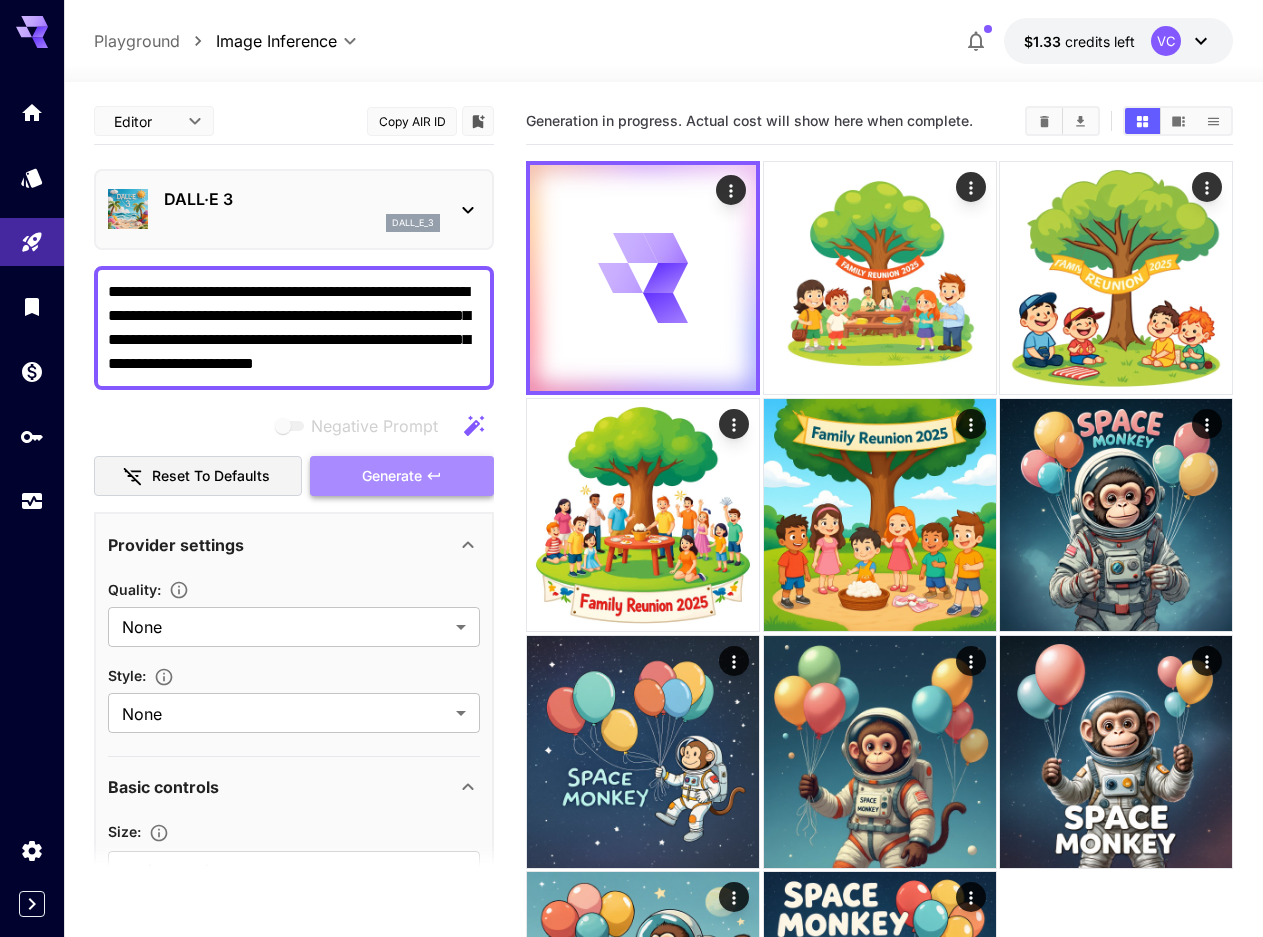 click on "Generate" at bounding box center [402, 476] 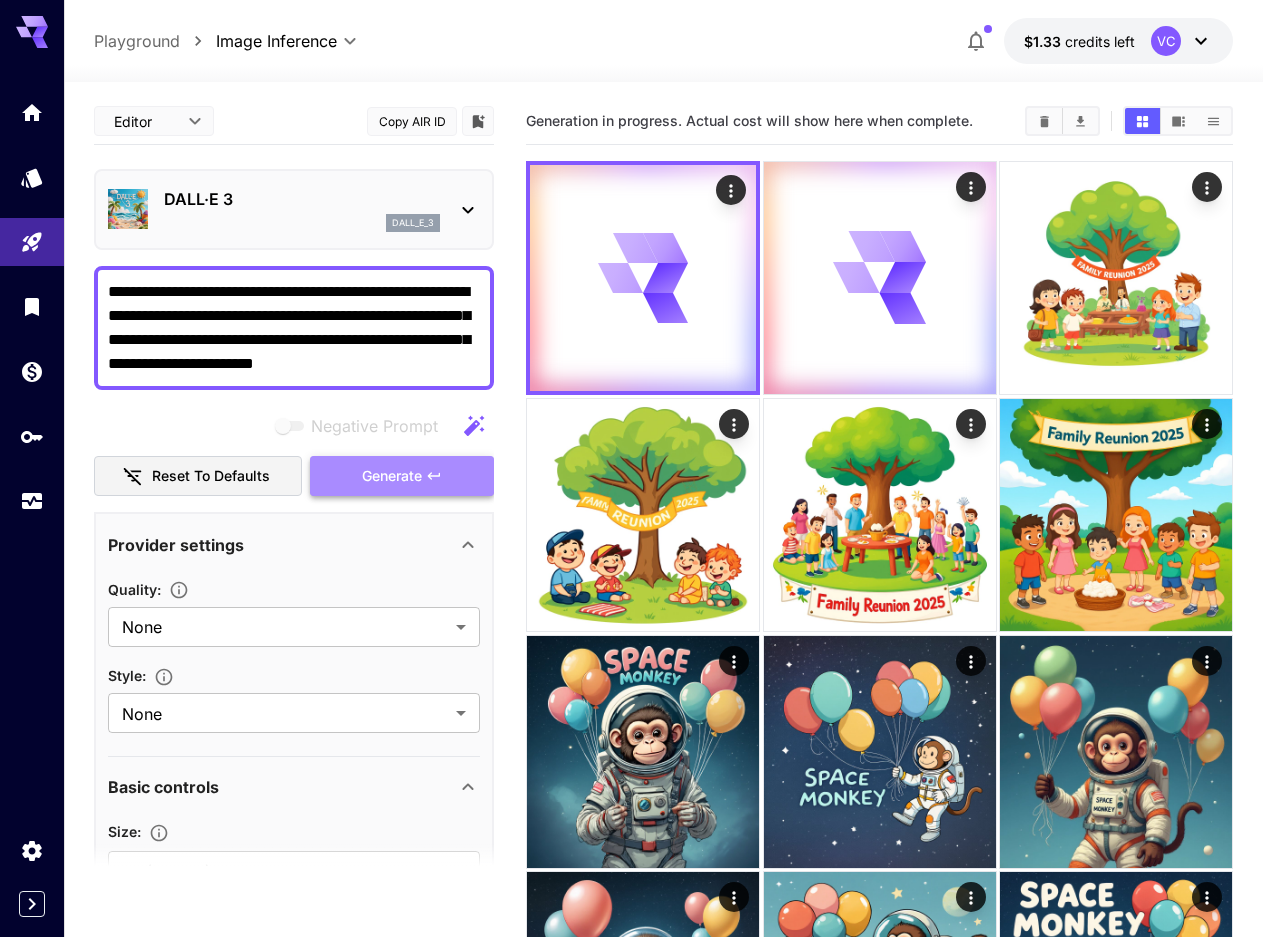 click on "Generate" at bounding box center (402, 476) 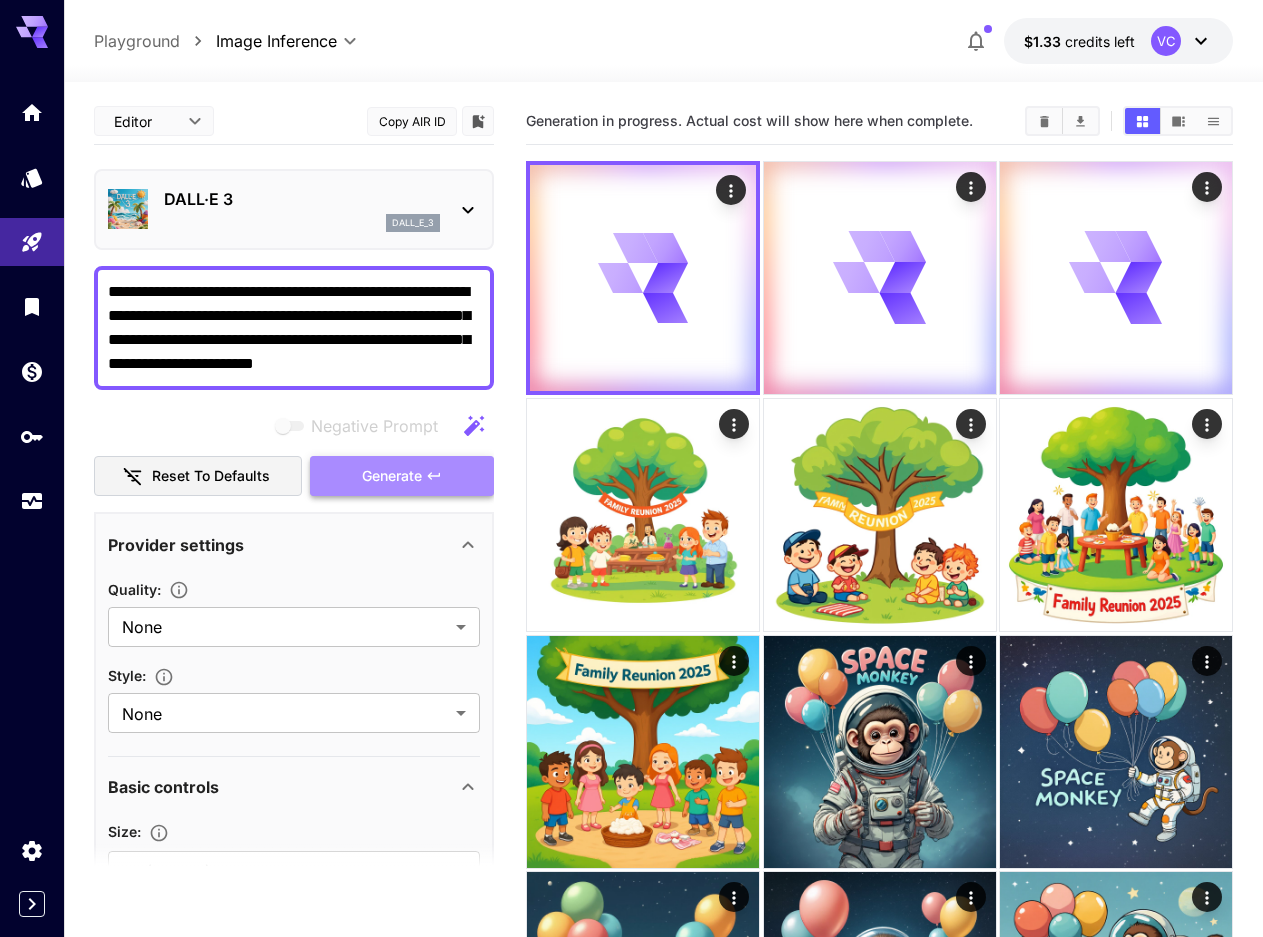 click on "Generate" at bounding box center (402, 476) 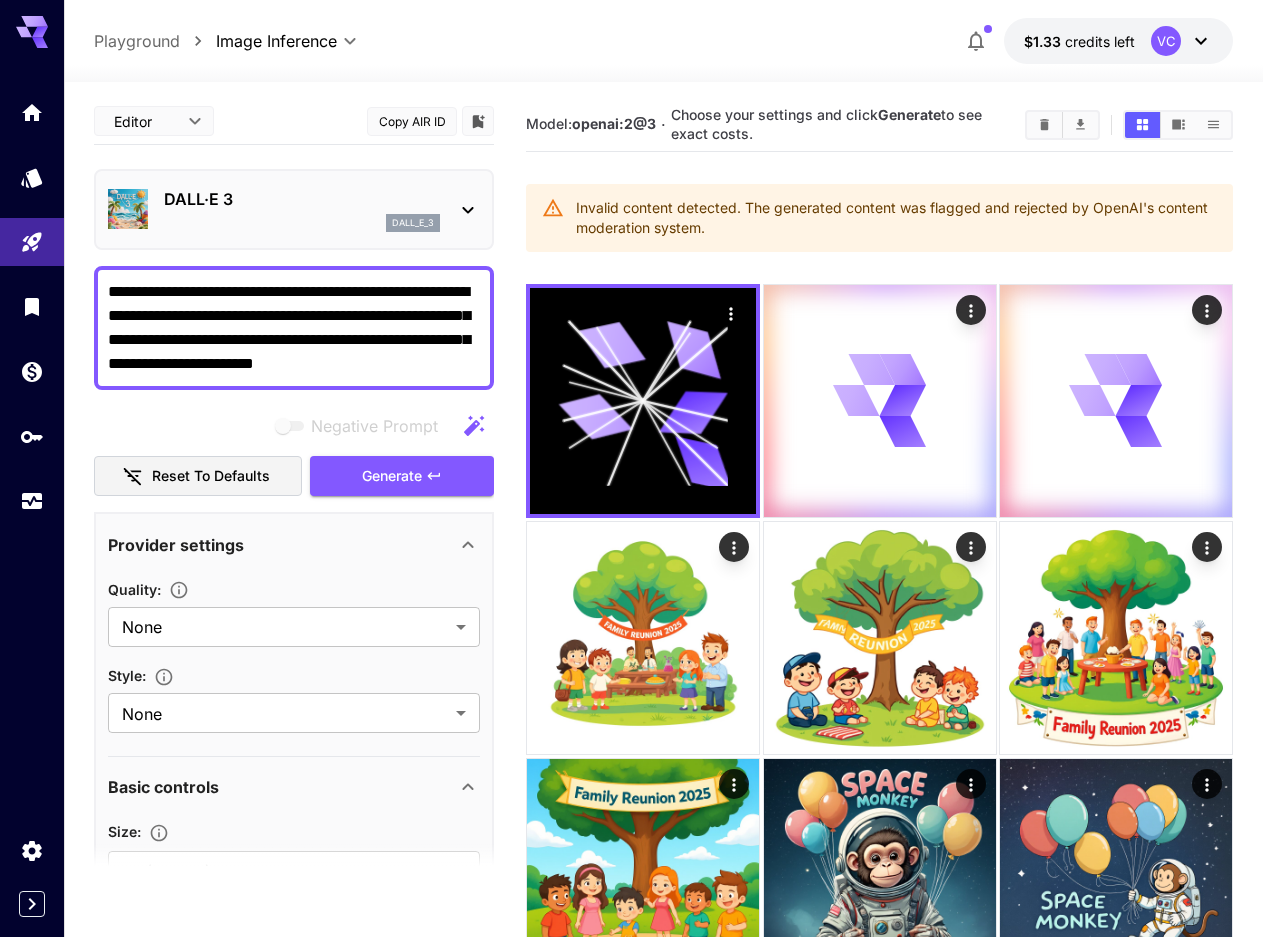 click on "**********" at bounding box center (294, 328) 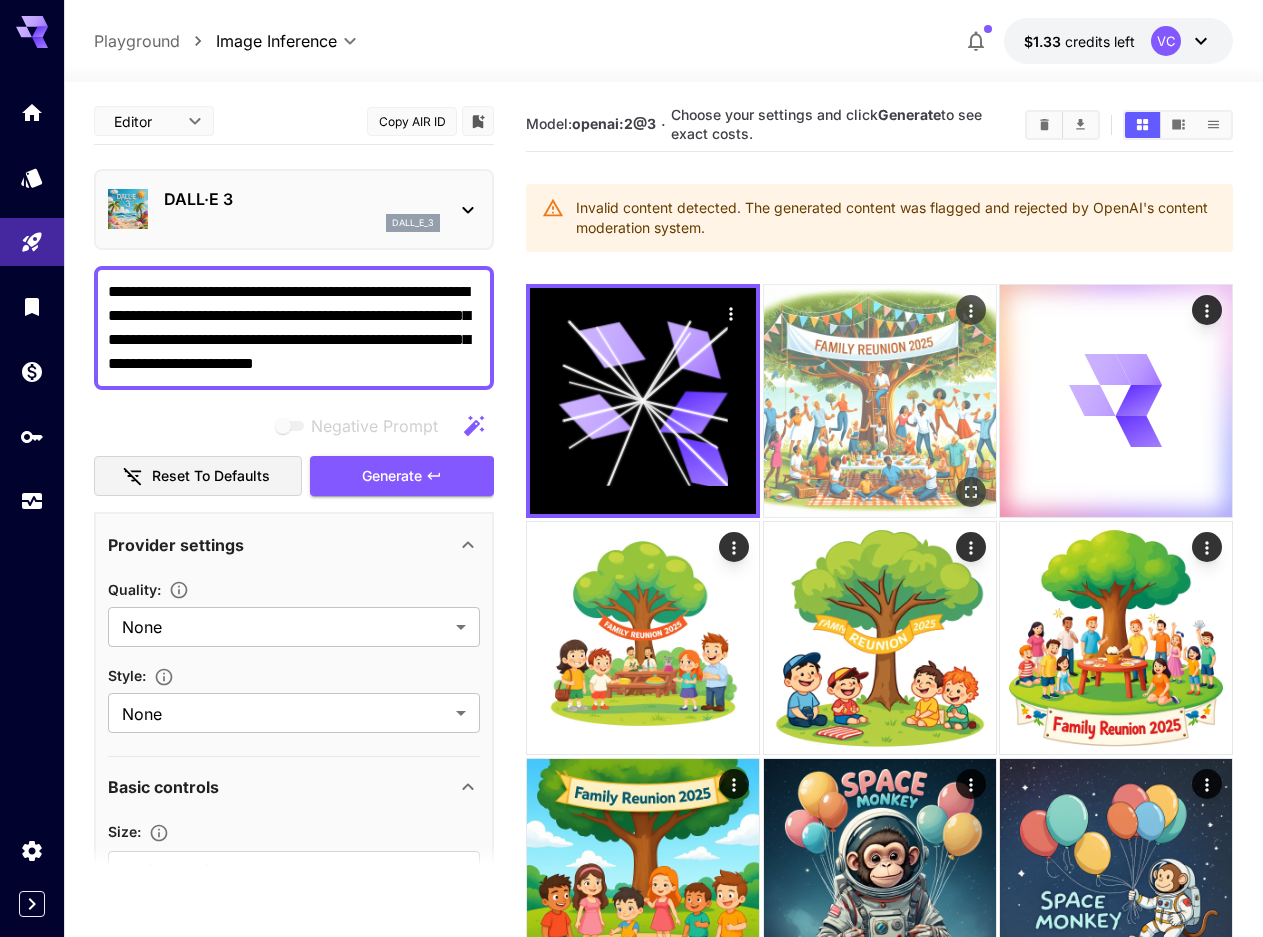 click at bounding box center (880, 401) 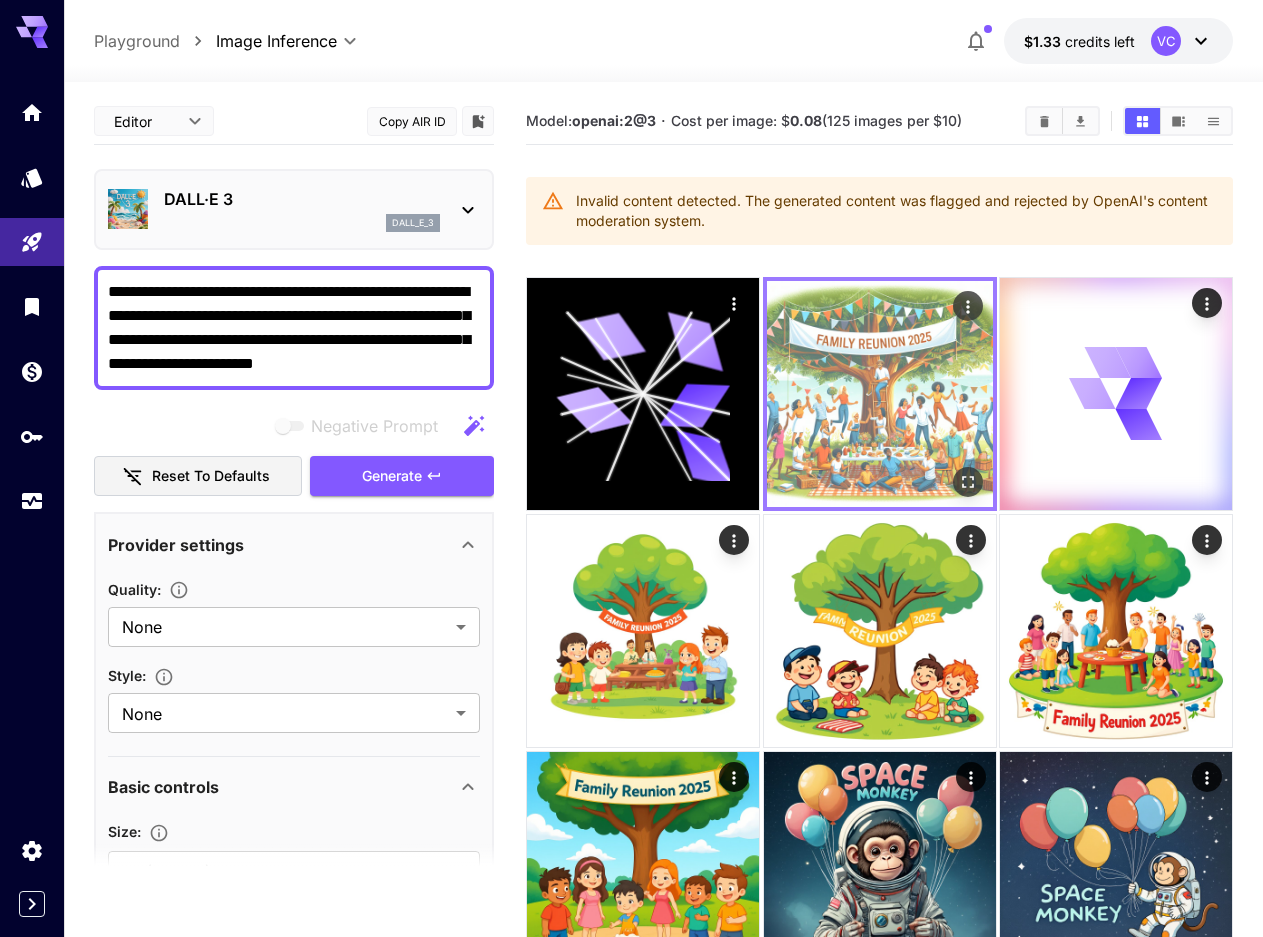 click at bounding box center [880, 394] 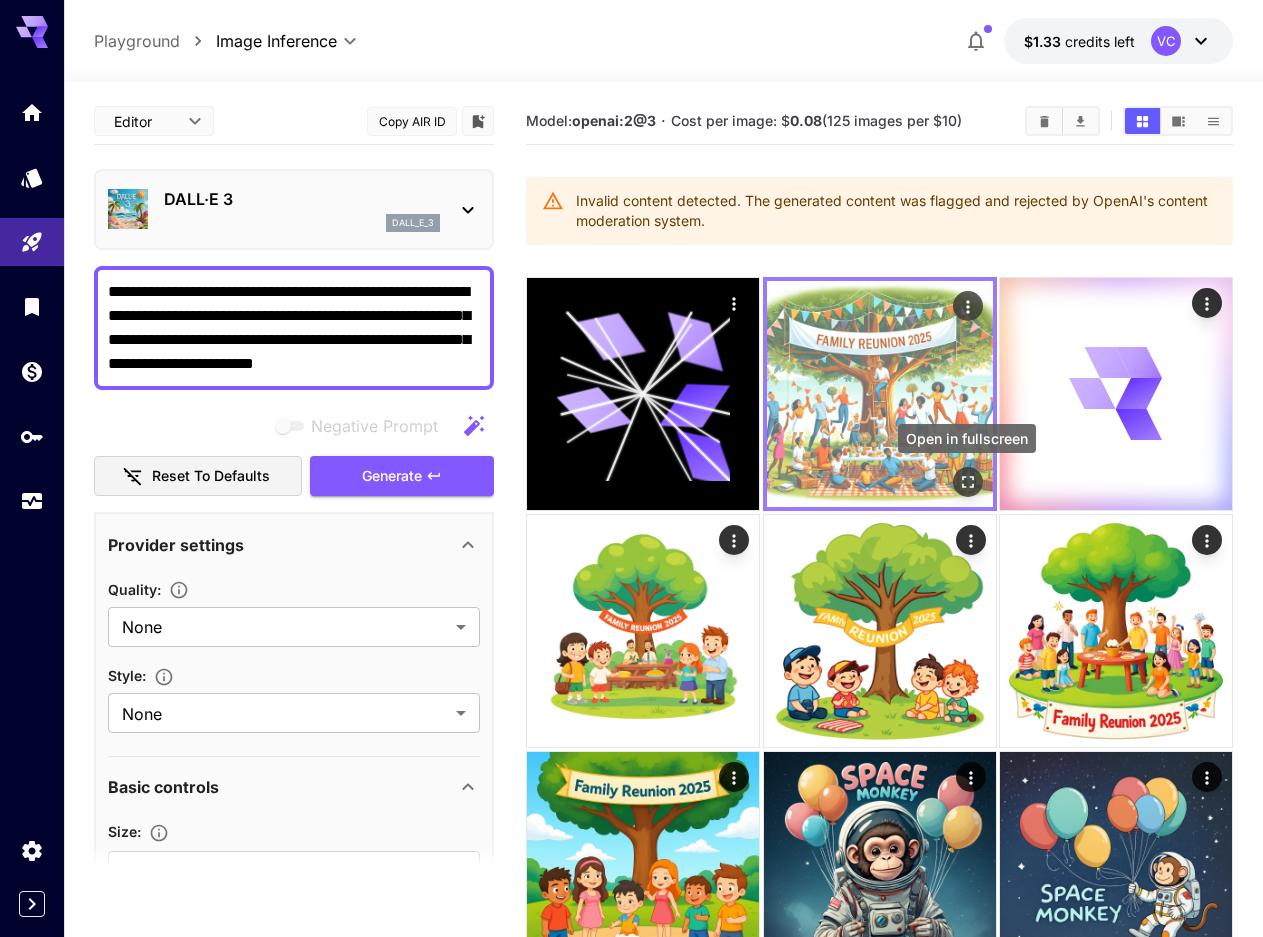 click 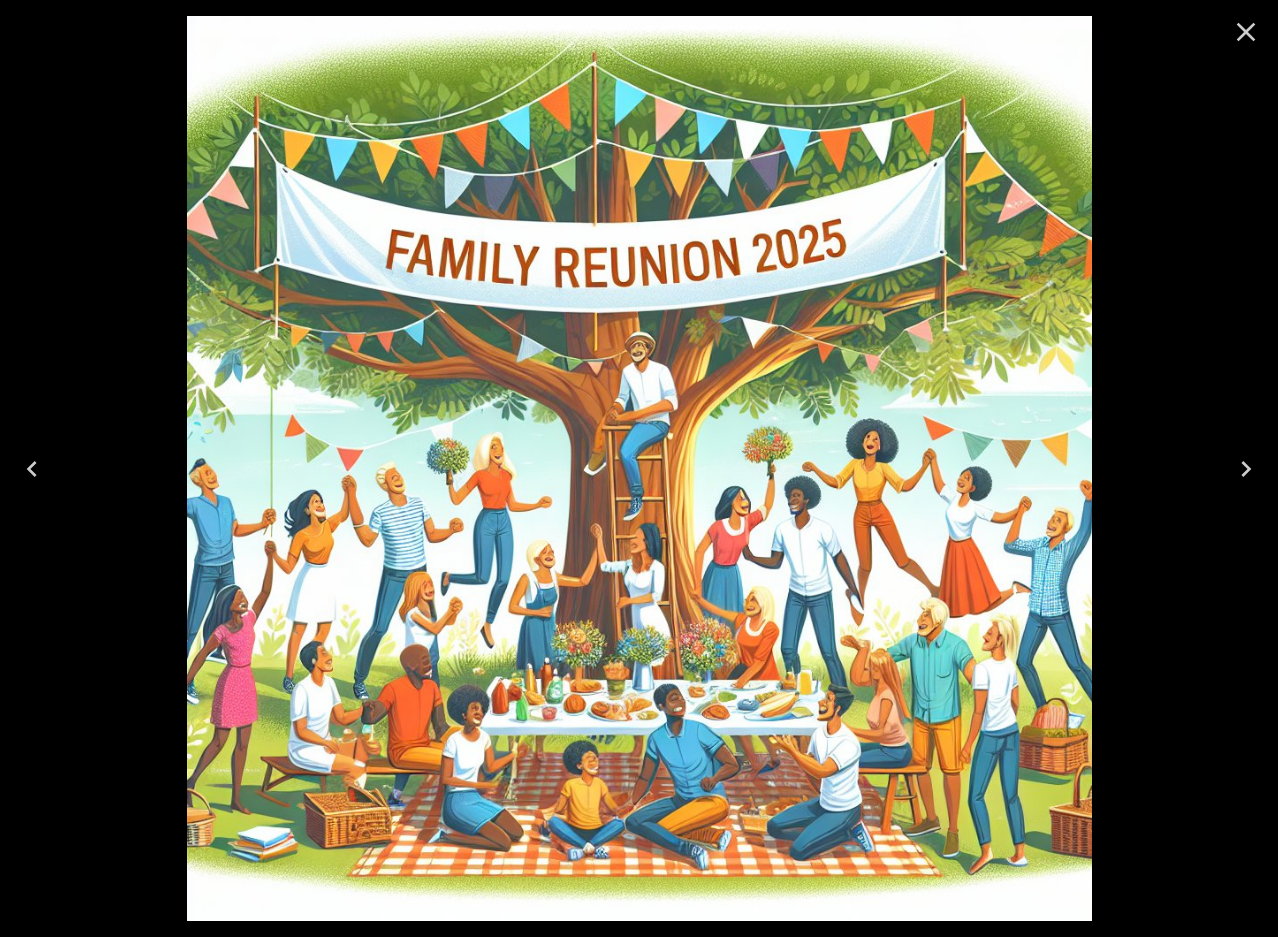 click 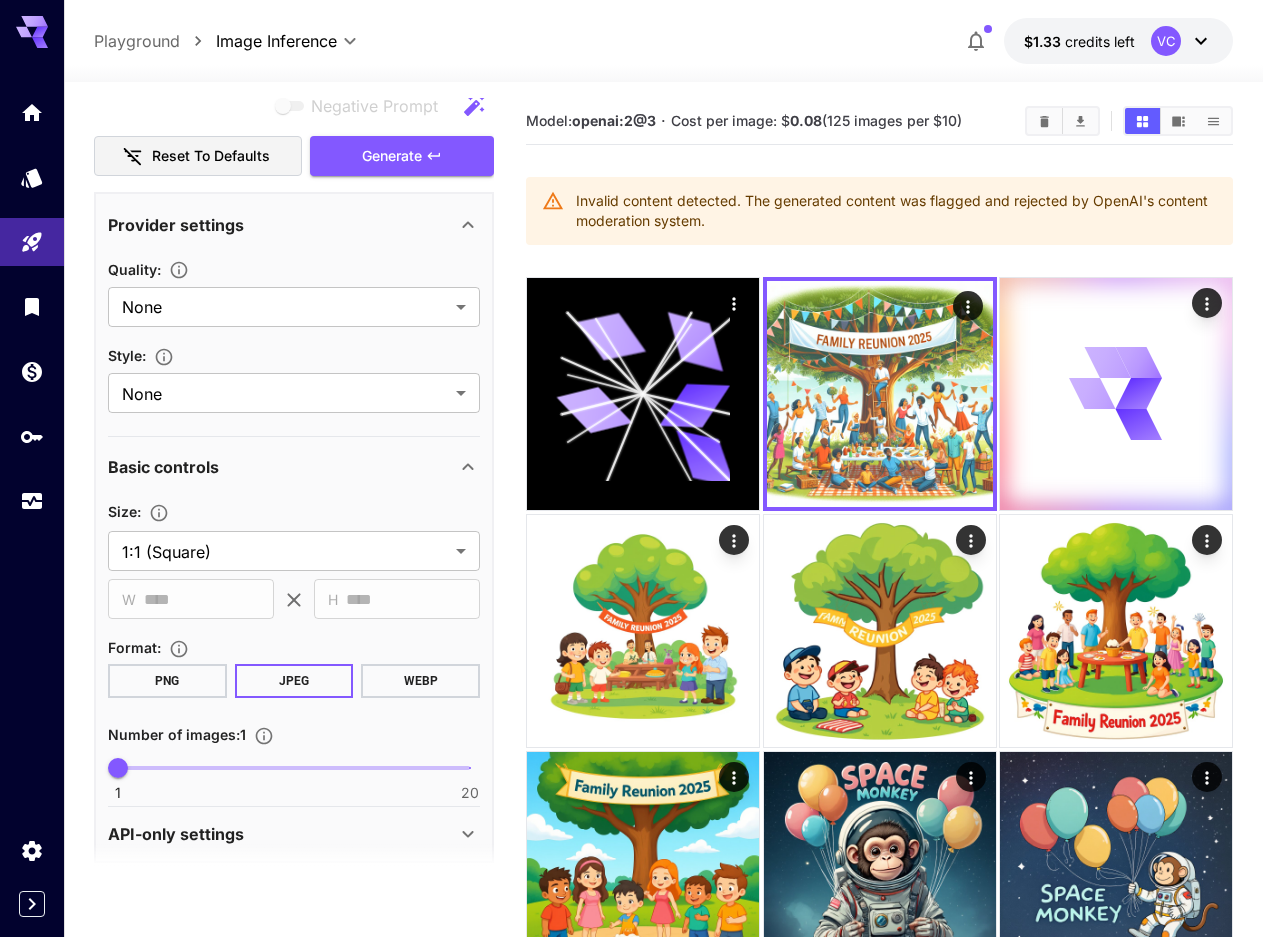 scroll, scrollTop: 339, scrollLeft: 0, axis: vertical 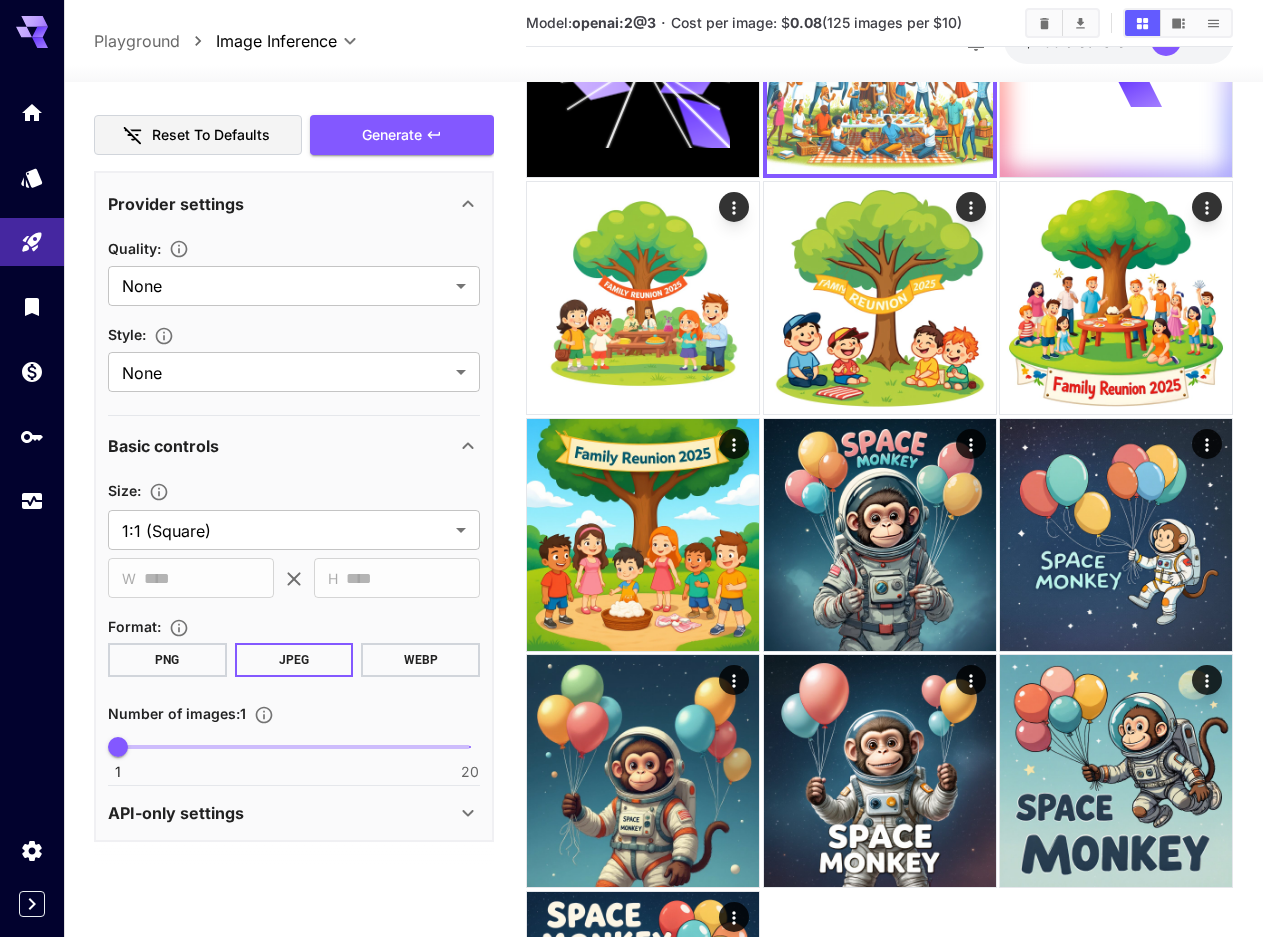 click on "PNG" at bounding box center [167, 660] 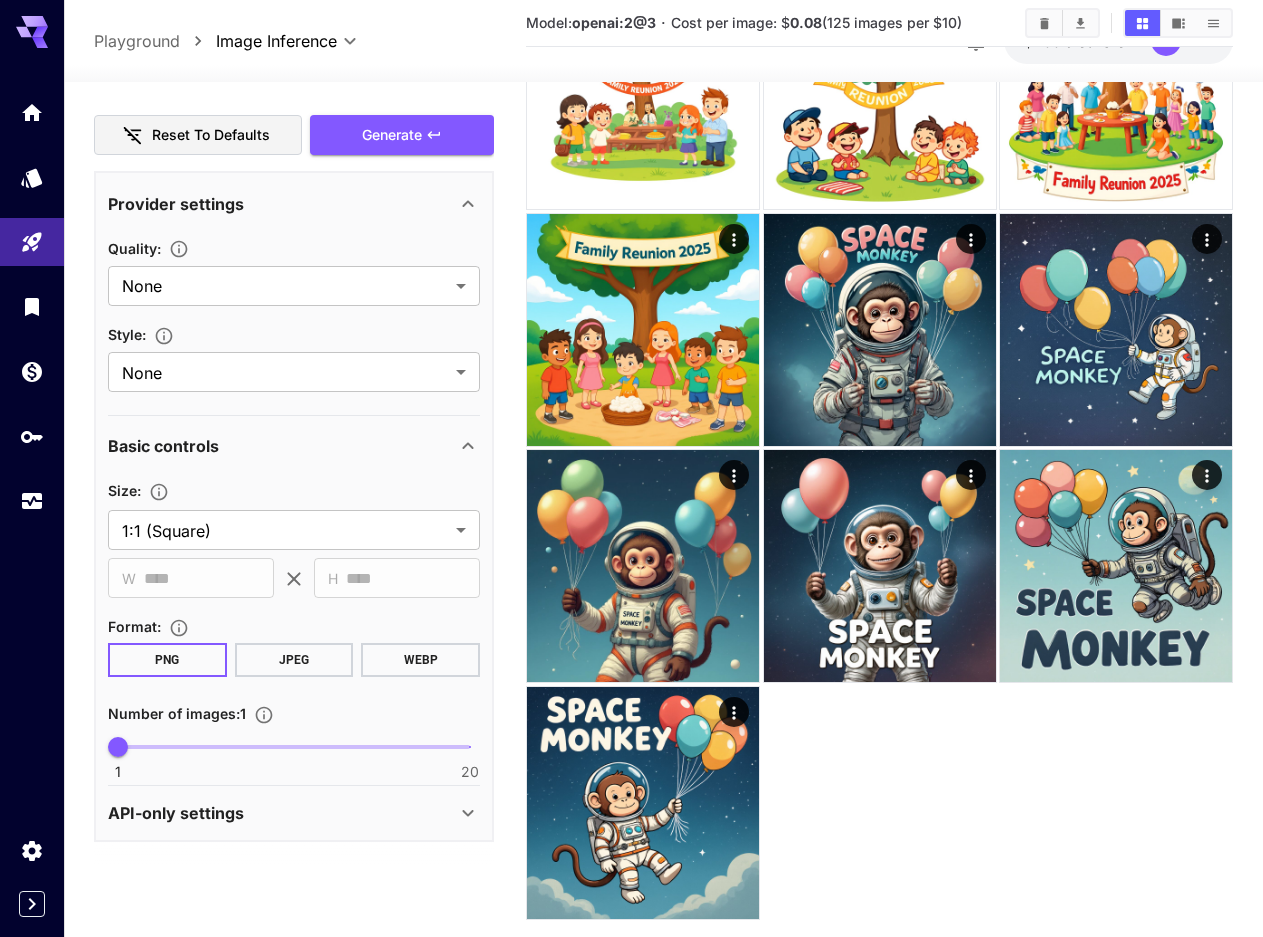 scroll, scrollTop: 581, scrollLeft: 0, axis: vertical 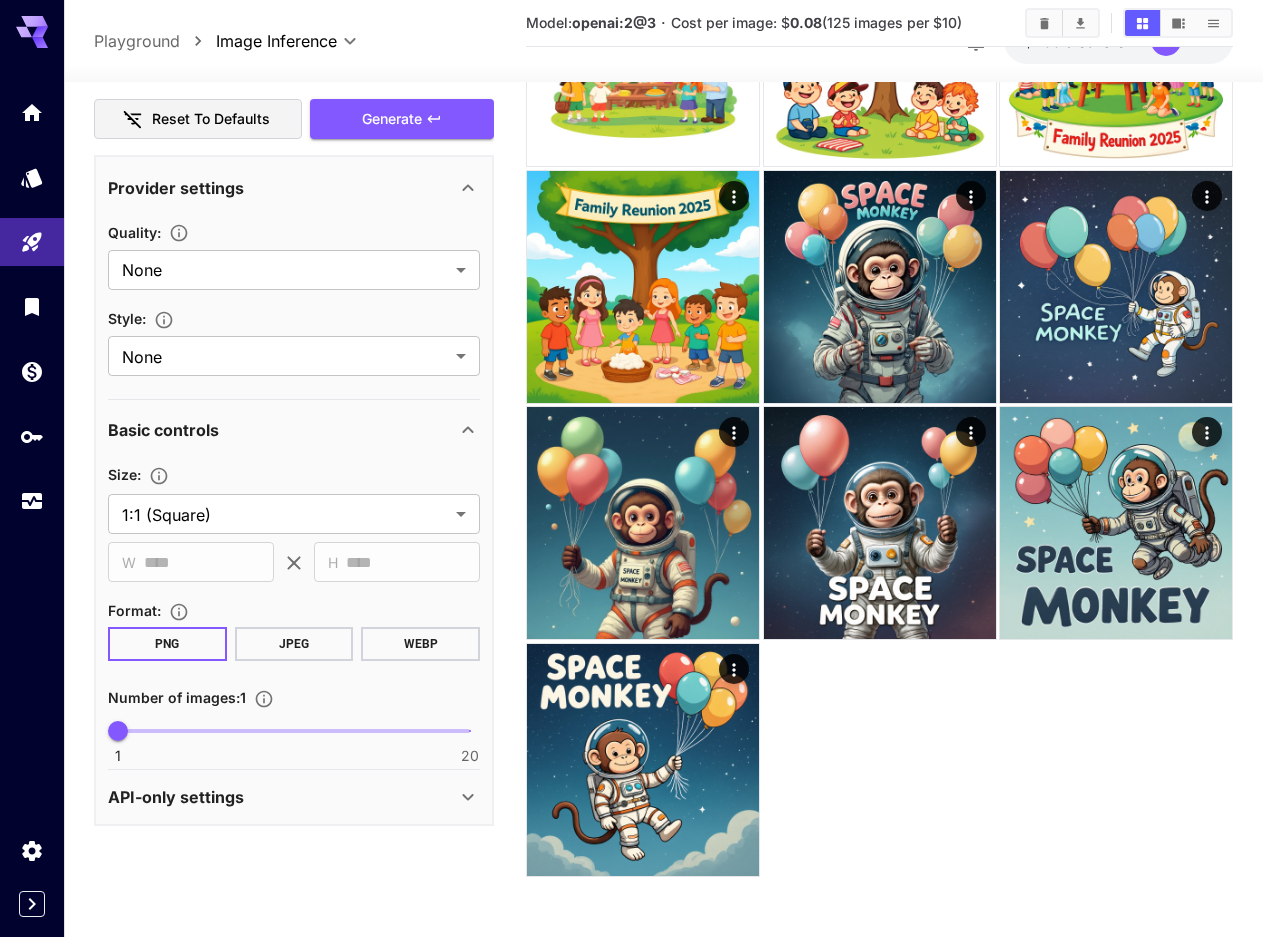 click on "WEBP" at bounding box center (420, 644) 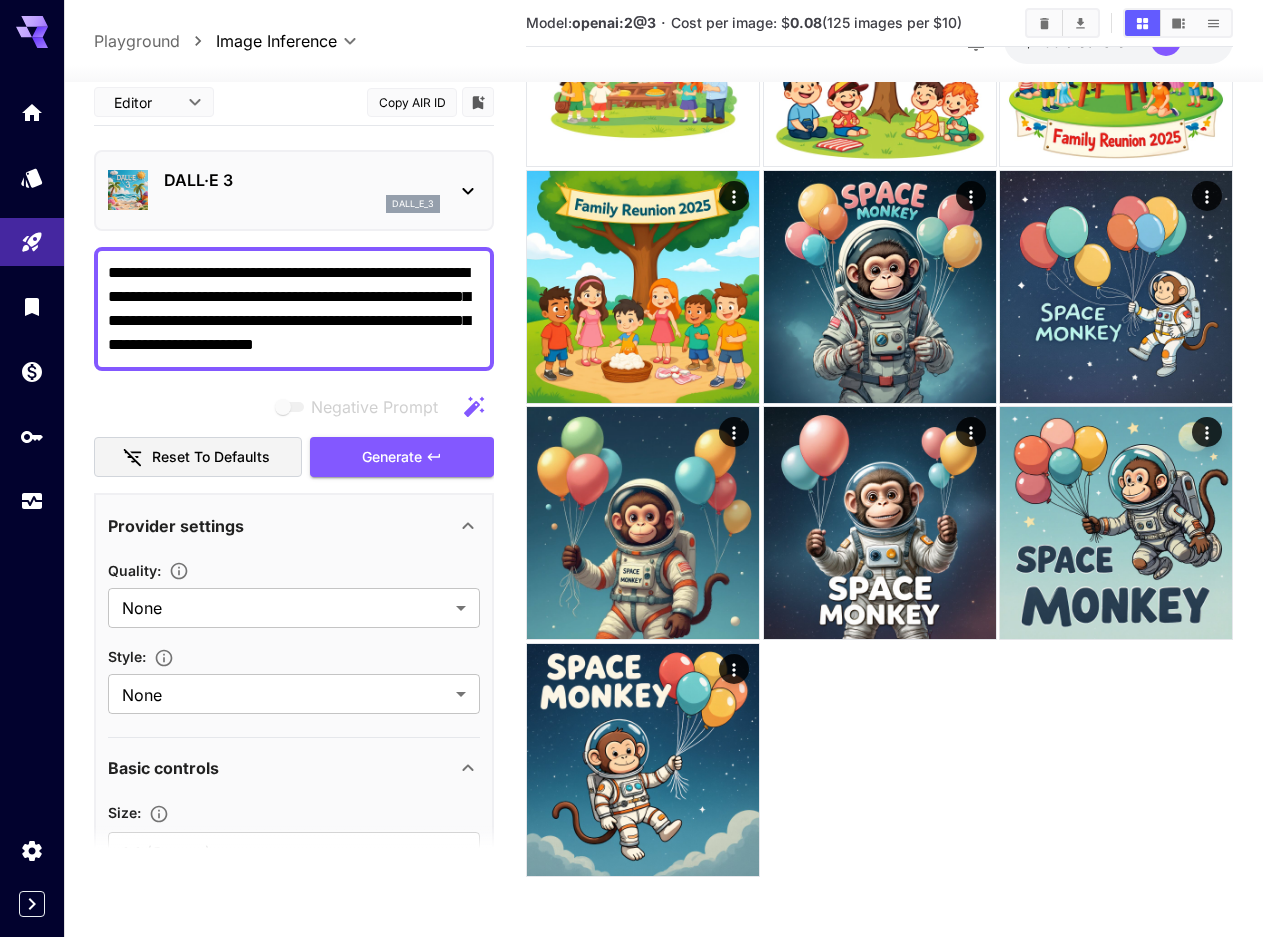 scroll, scrollTop: 0, scrollLeft: 0, axis: both 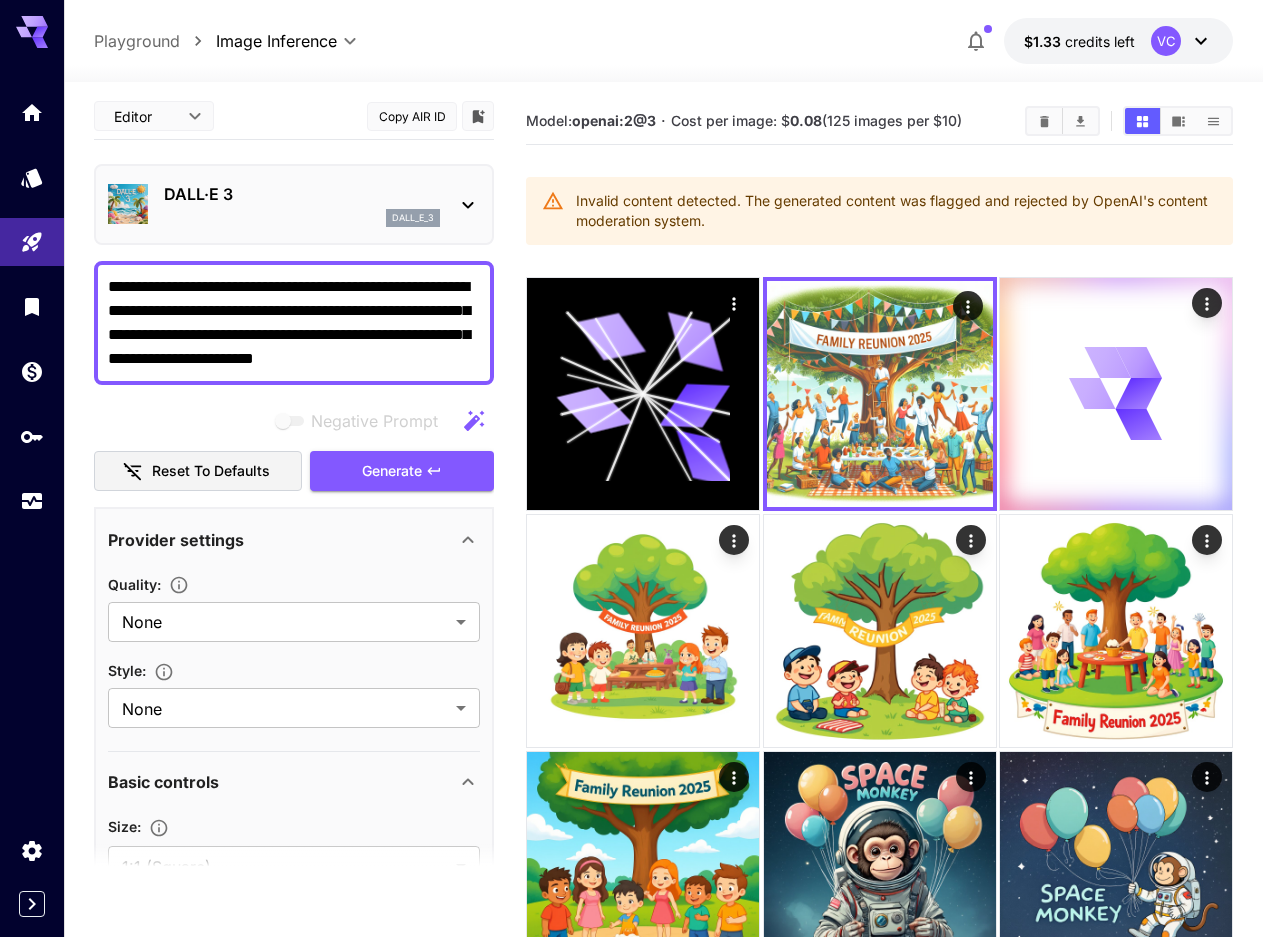click on "**********" at bounding box center [294, 323] 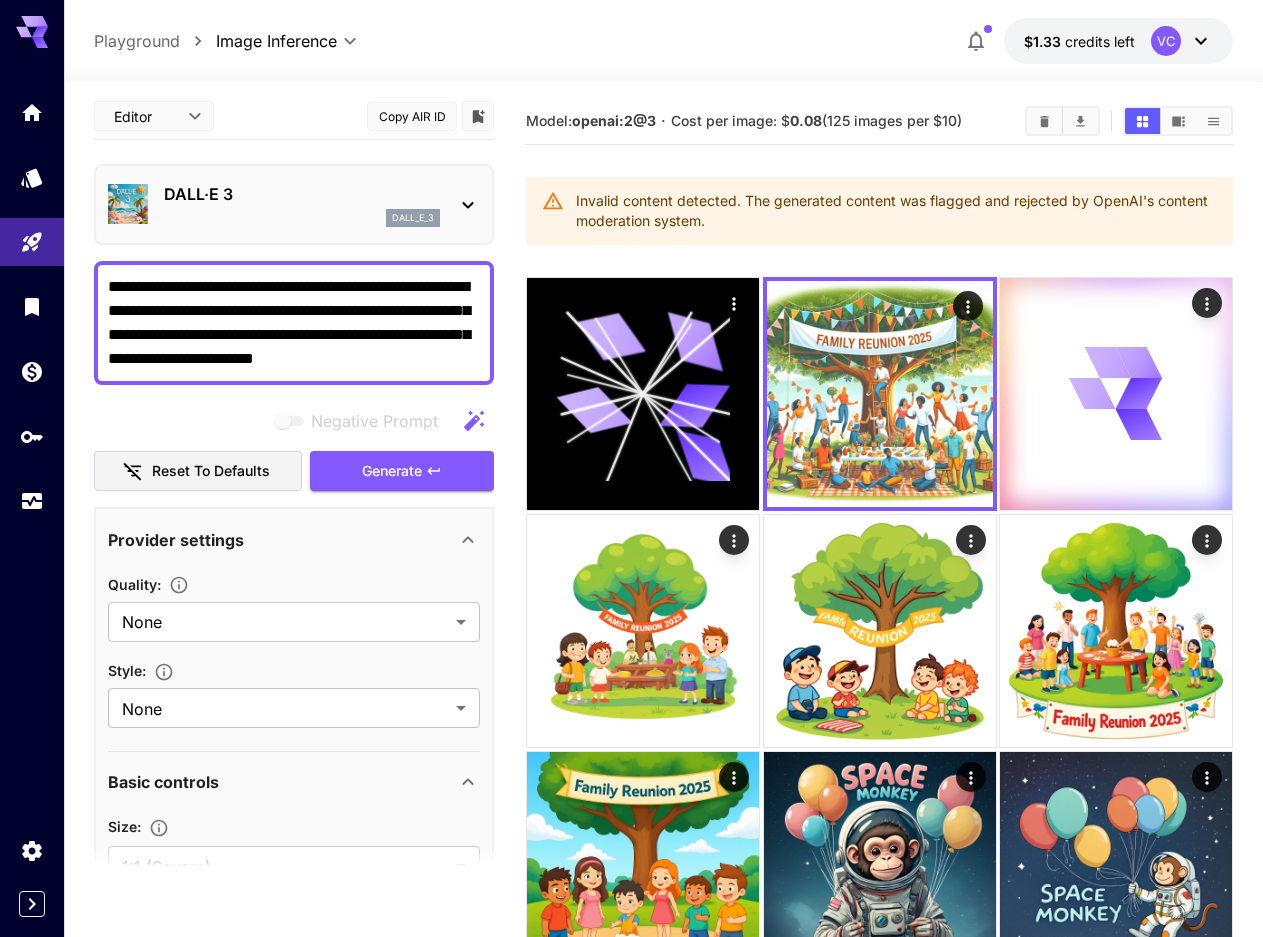 drag, startPoint x: 363, startPoint y: 314, endPoint x: 145, endPoint y: 313, distance: 218.00229 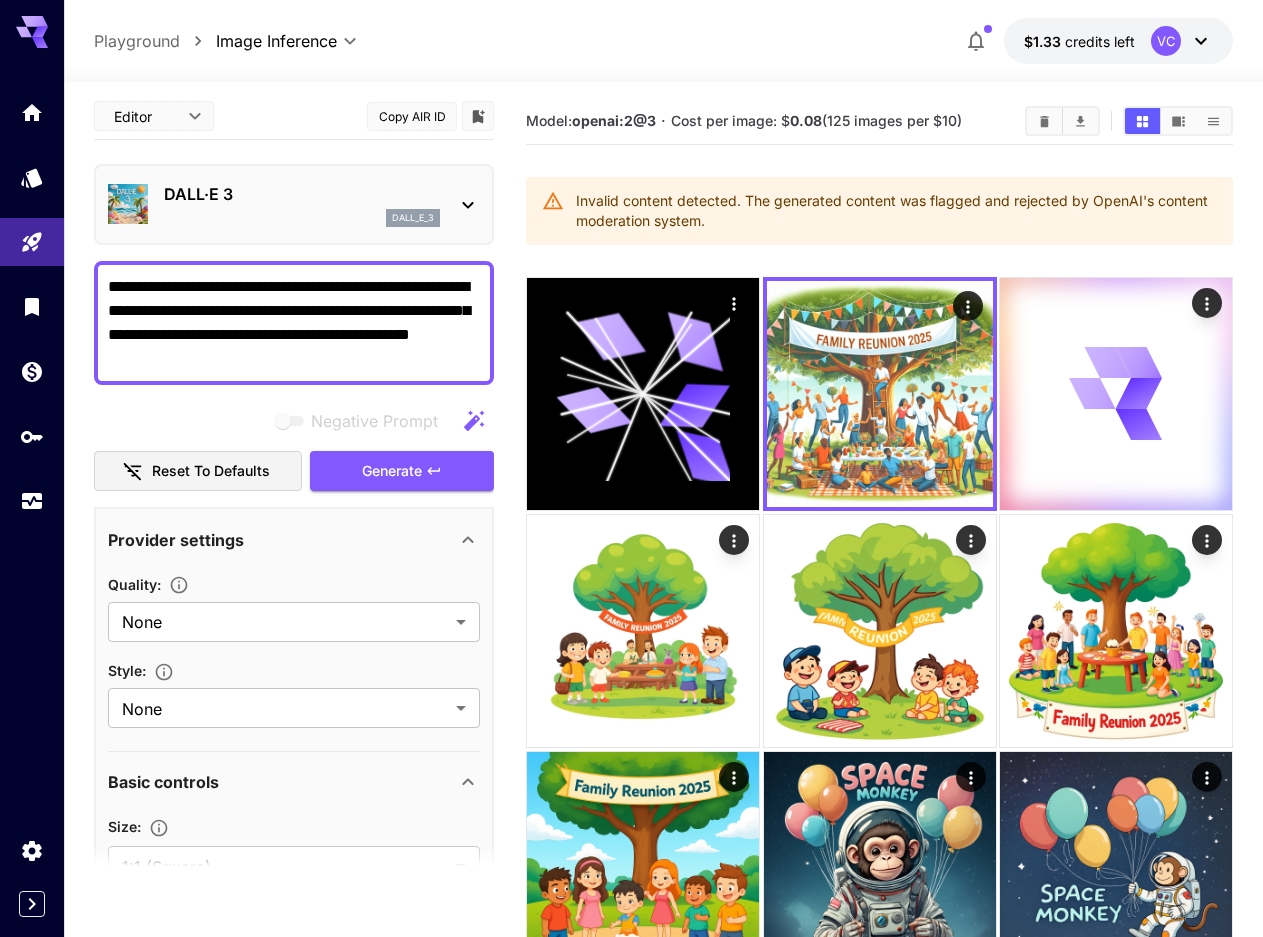 type on "**********" 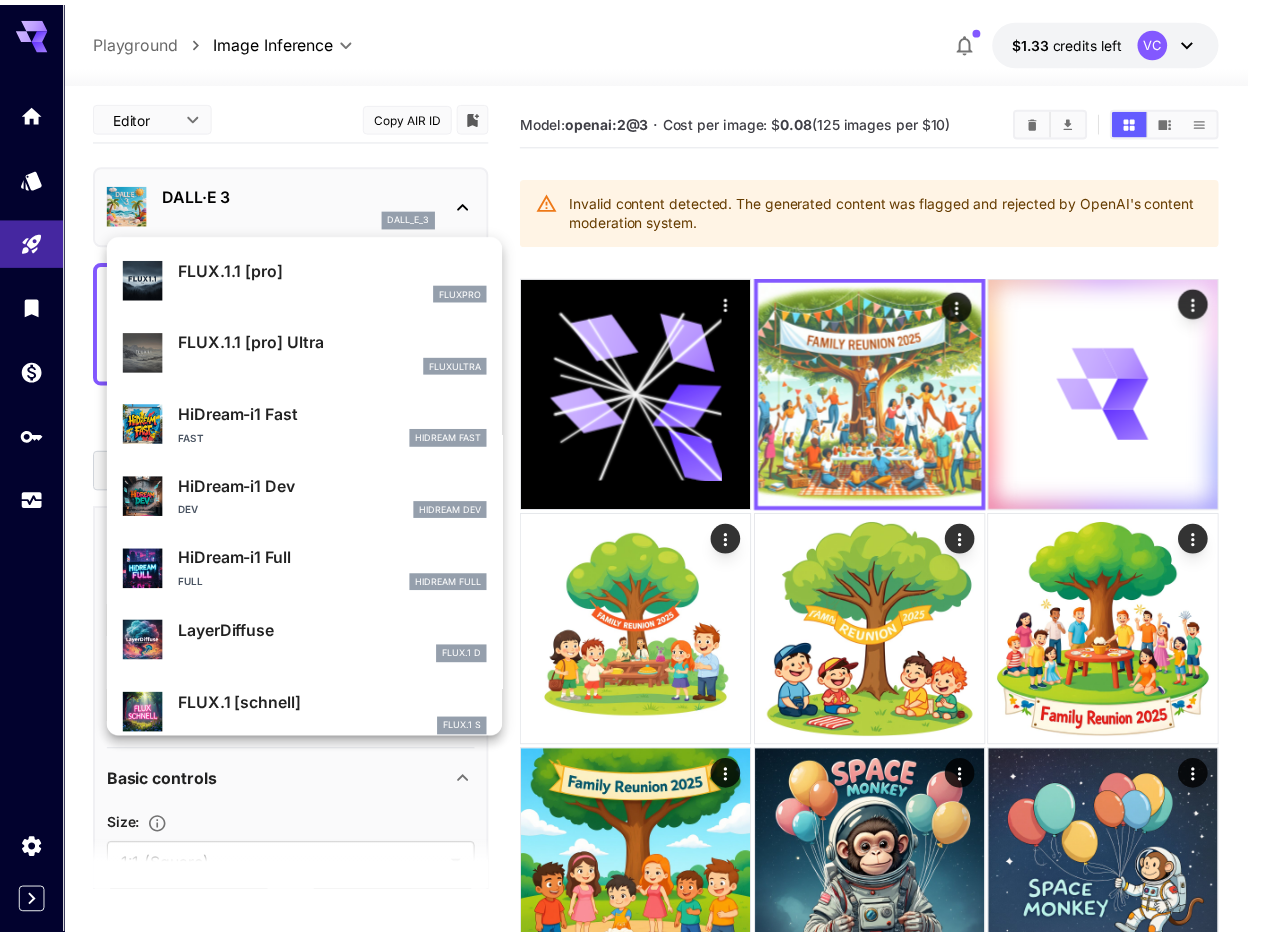 scroll, scrollTop: 1107, scrollLeft: 0, axis: vertical 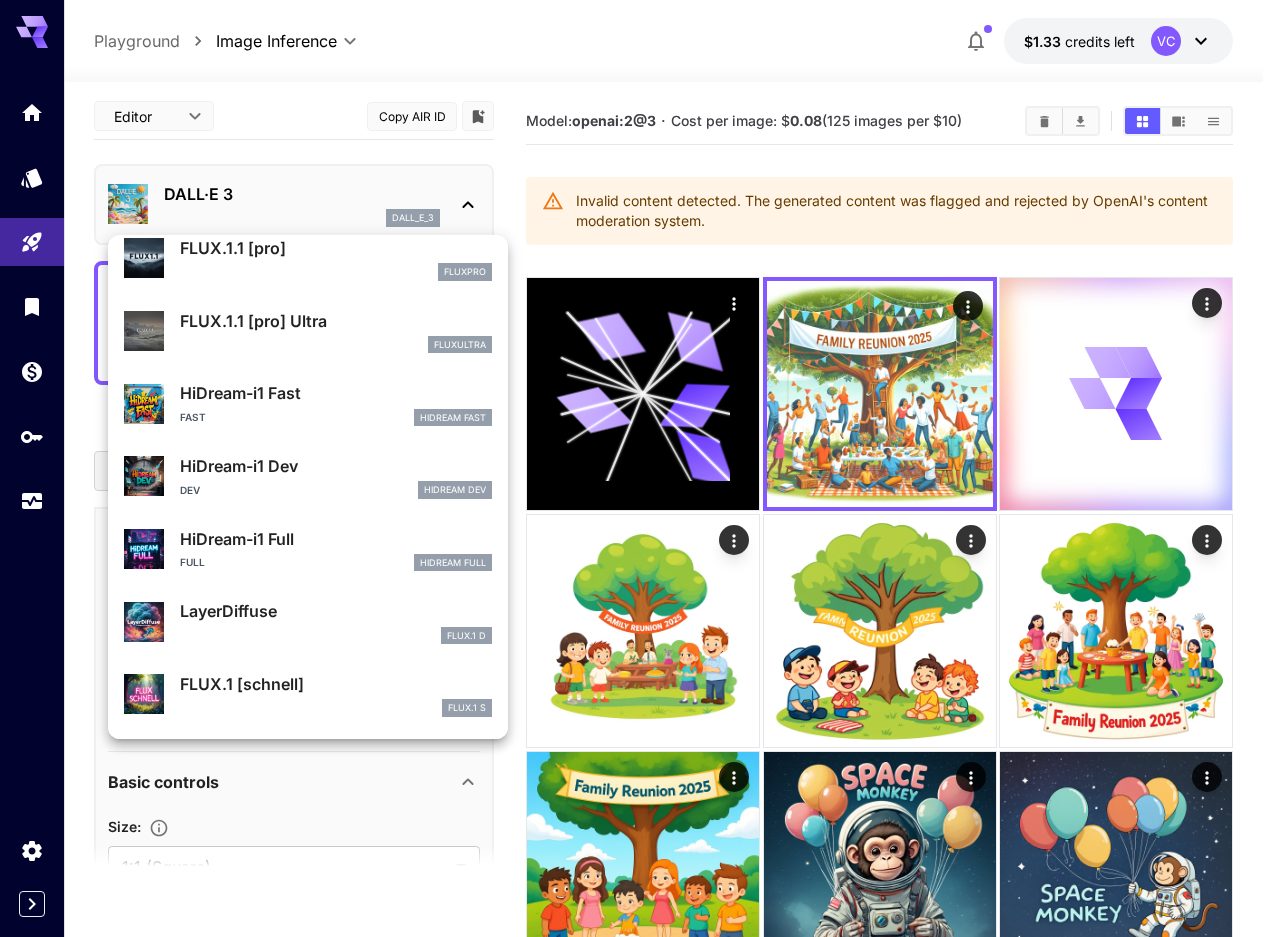 click on "Dev HiDream Dev" at bounding box center [336, 490] 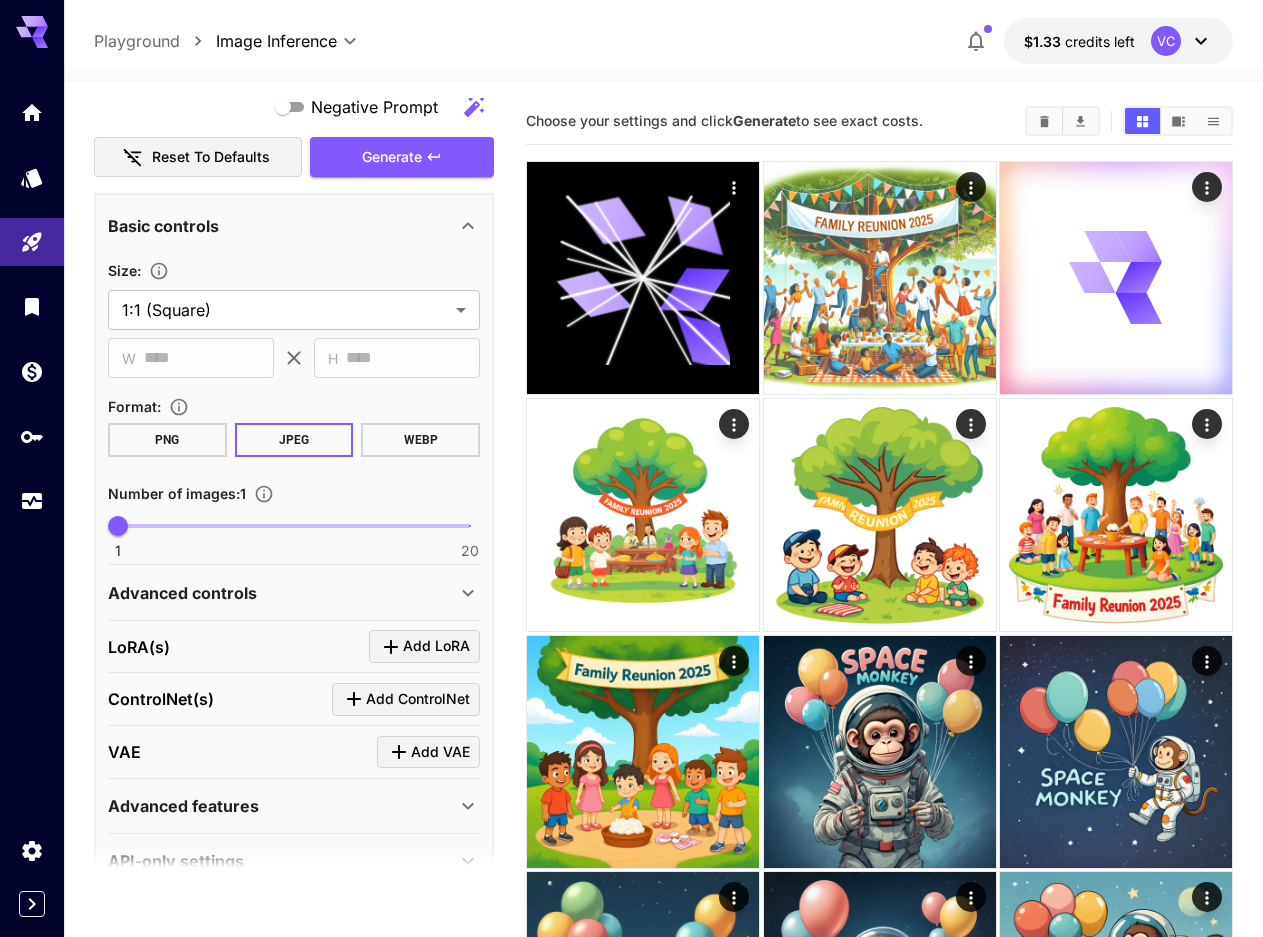 scroll, scrollTop: 338, scrollLeft: 0, axis: vertical 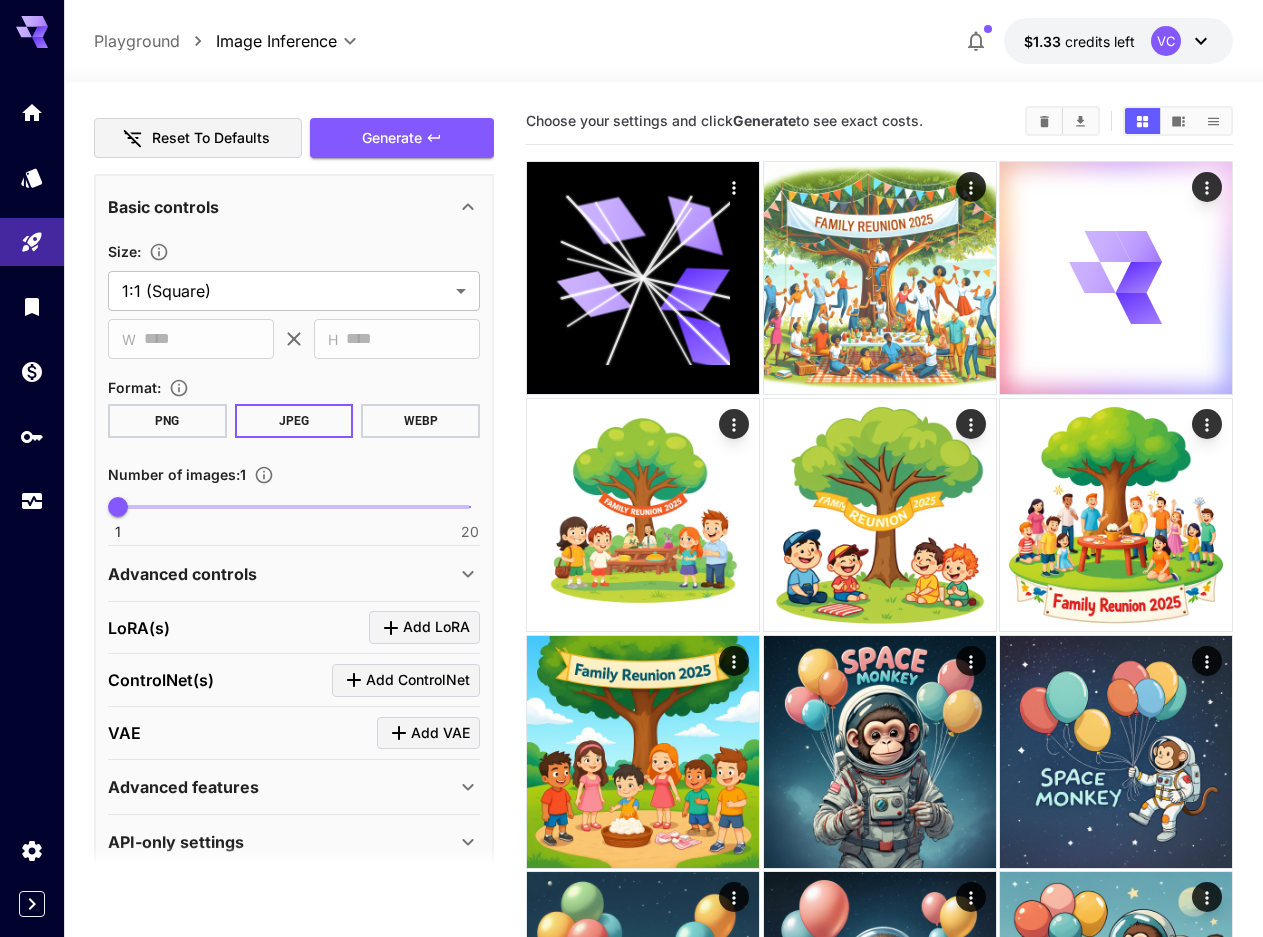 type on "*" 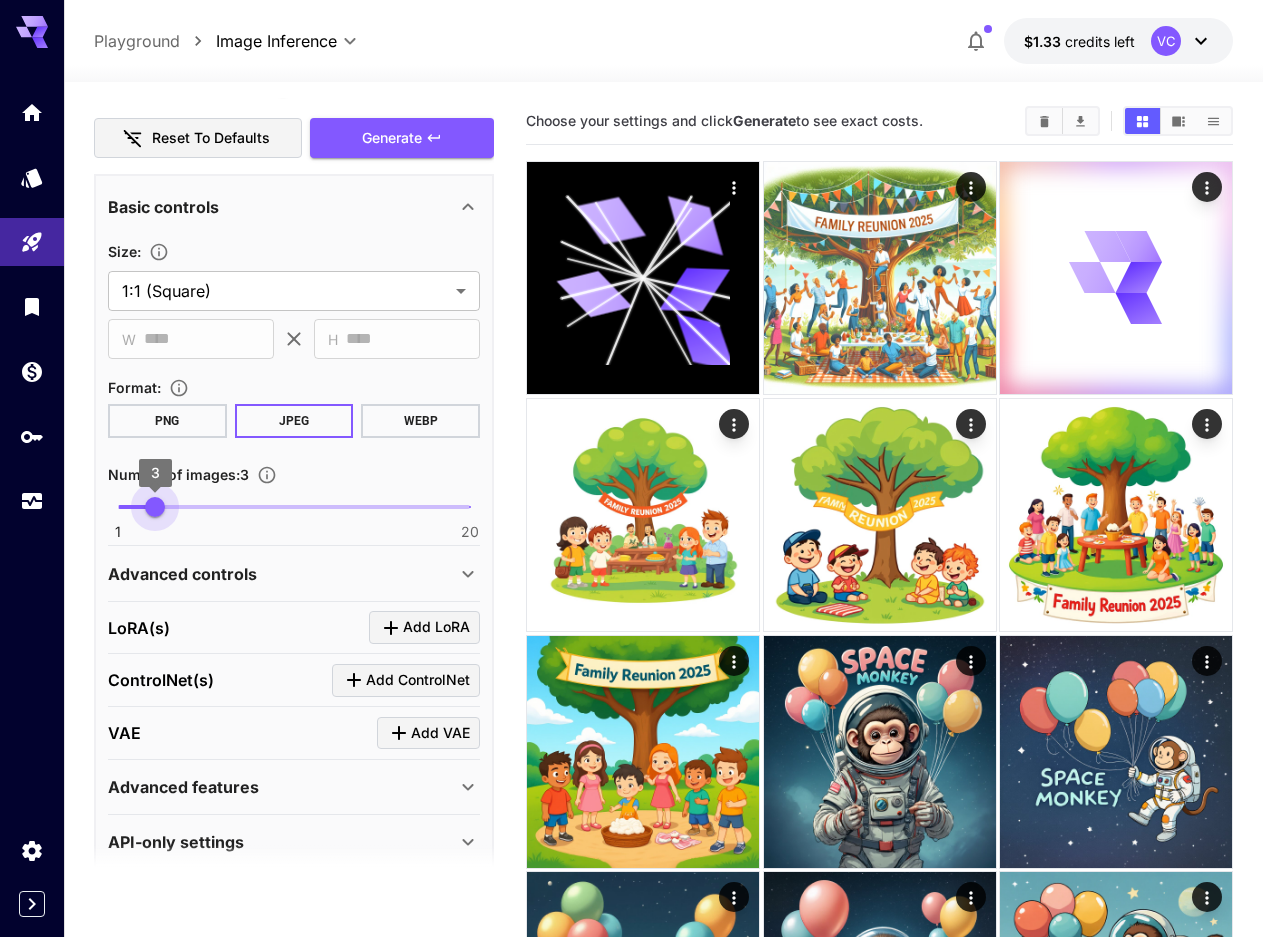 click on "1 20 3" at bounding box center [294, 507] 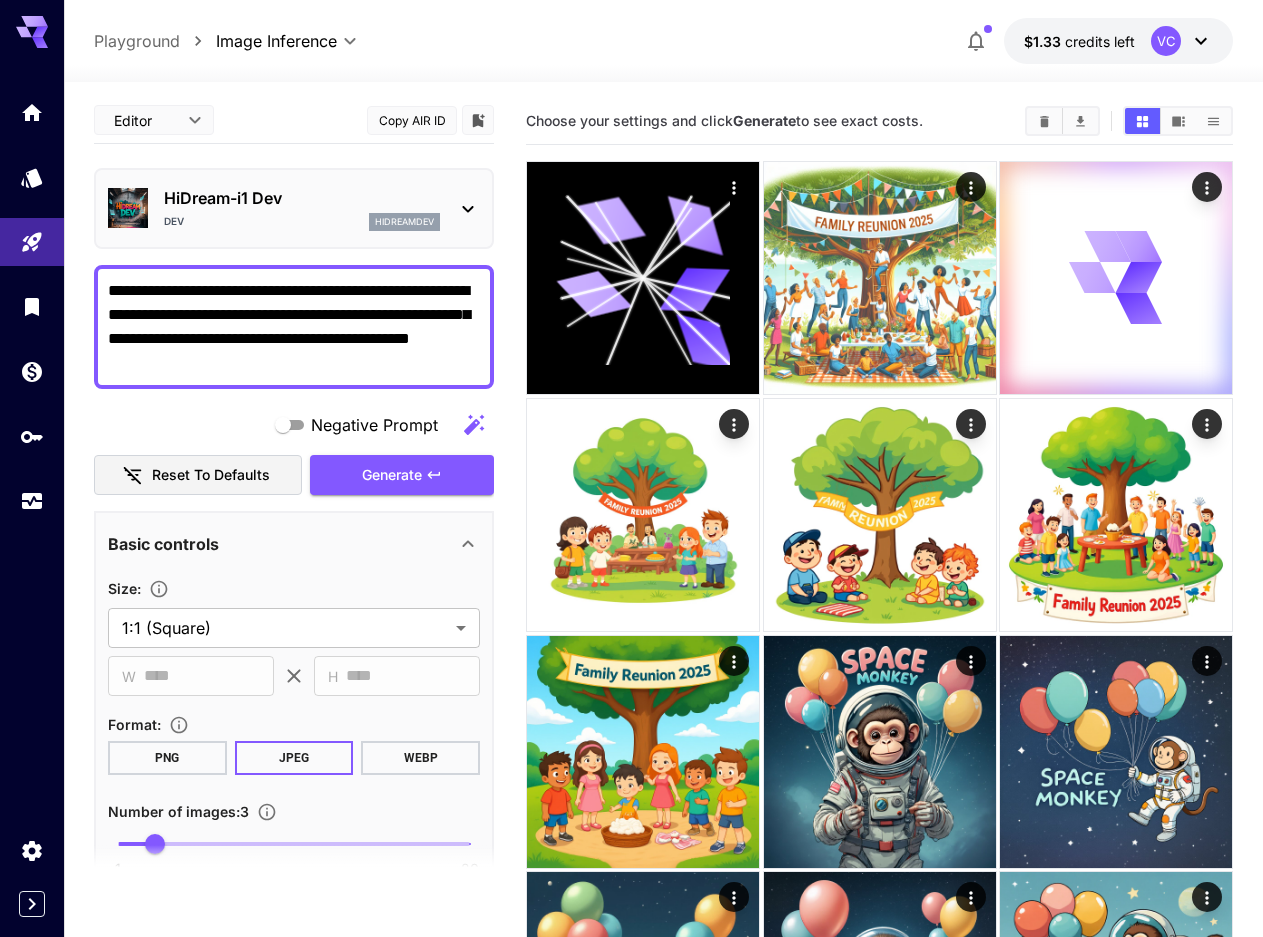 scroll, scrollTop: 0, scrollLeft: 0, axis: both 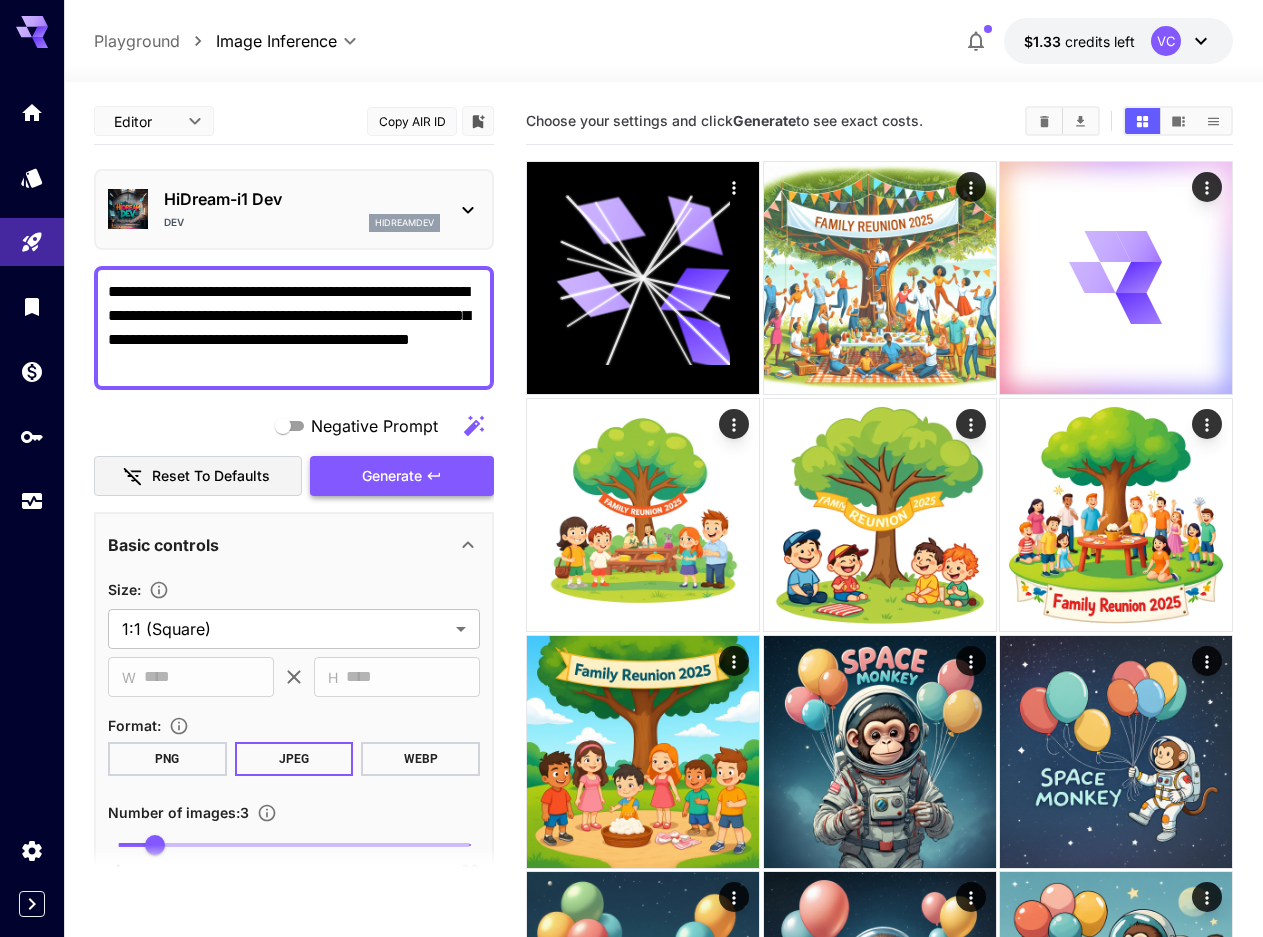 click on "Generate" at bounding box center [402, 476] 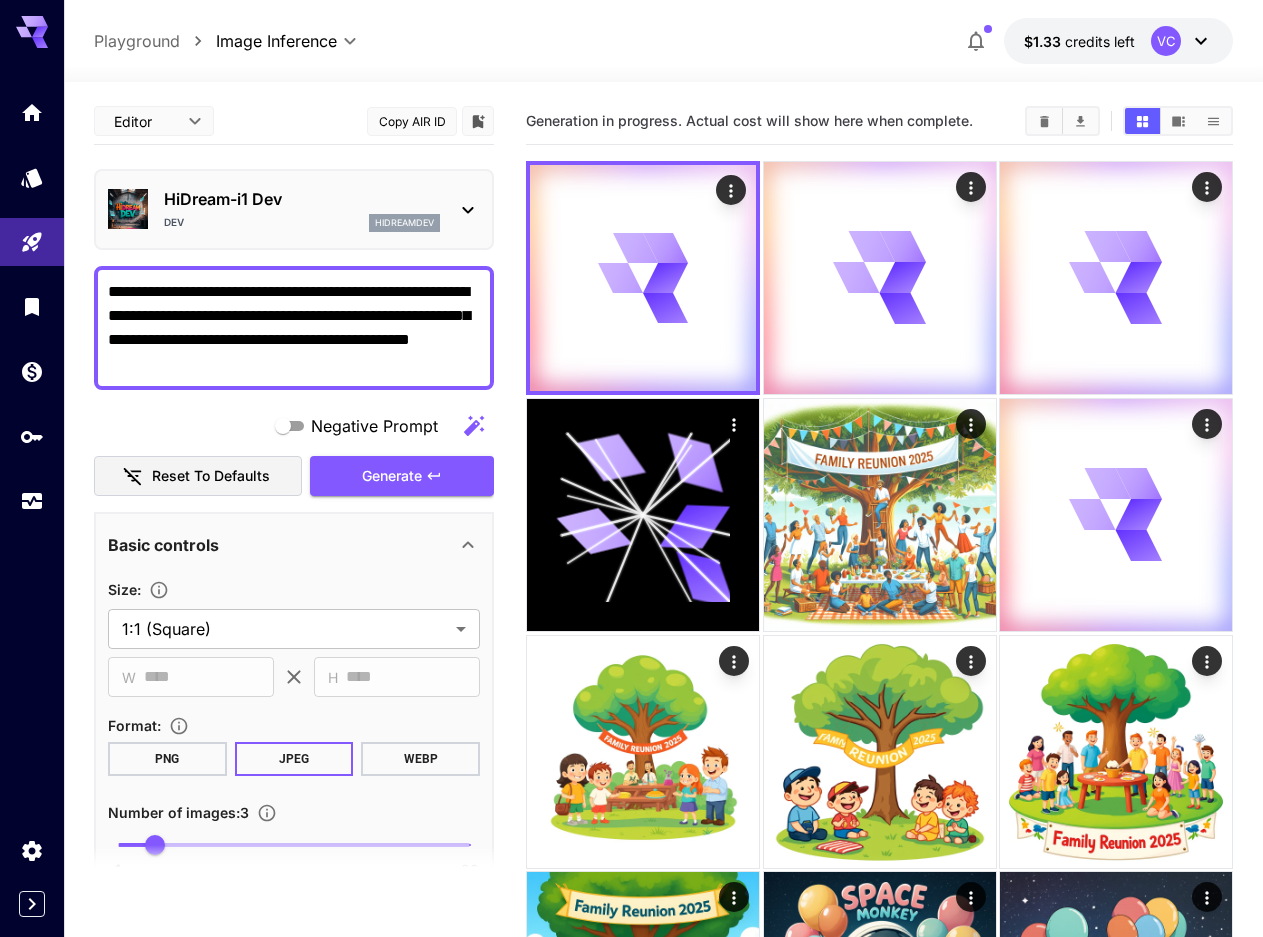 click on "**********" at bounding box center [294, 328] 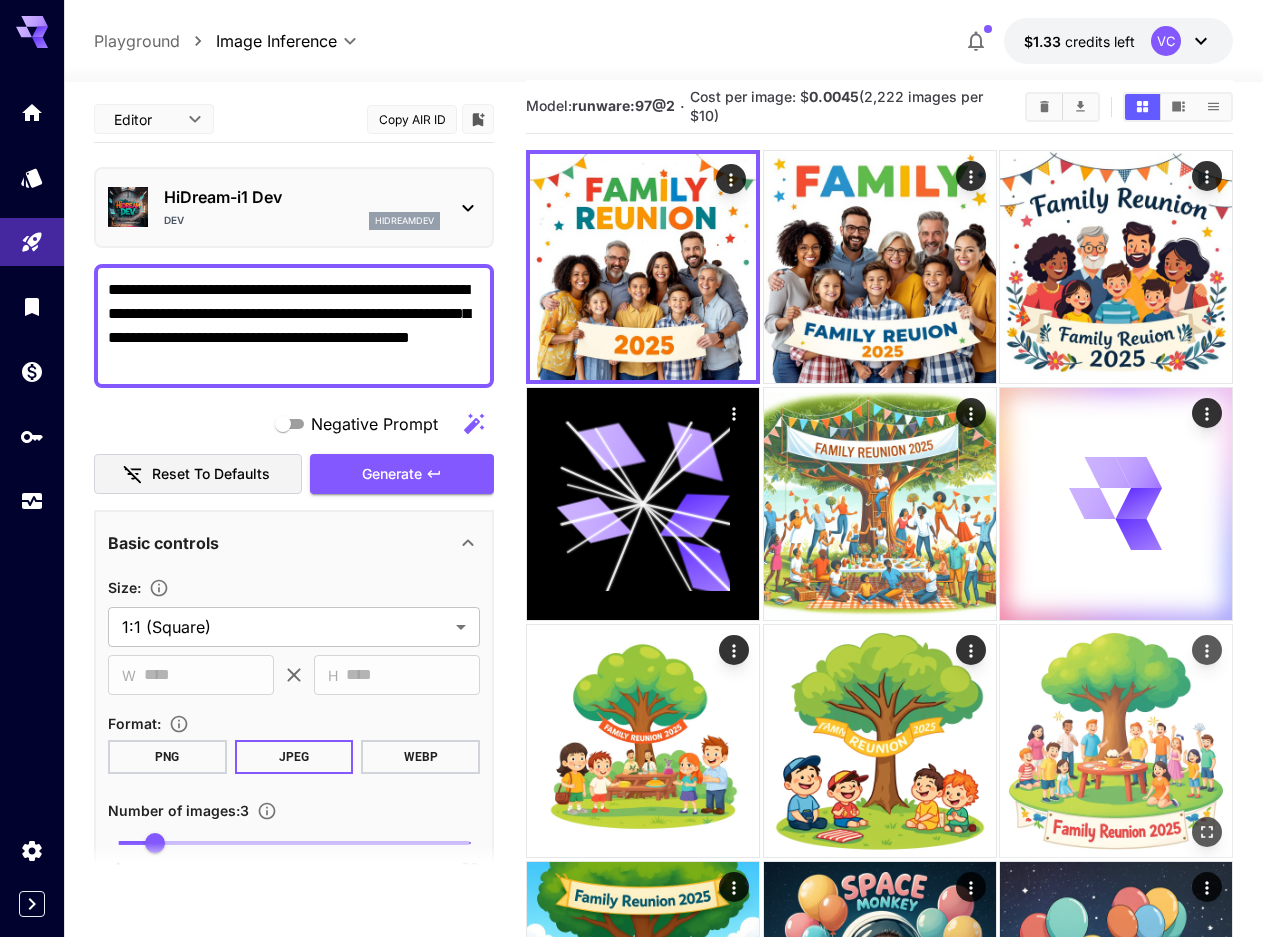 scroll, scrollTop: 0, scrollLeft: 0, axis: both 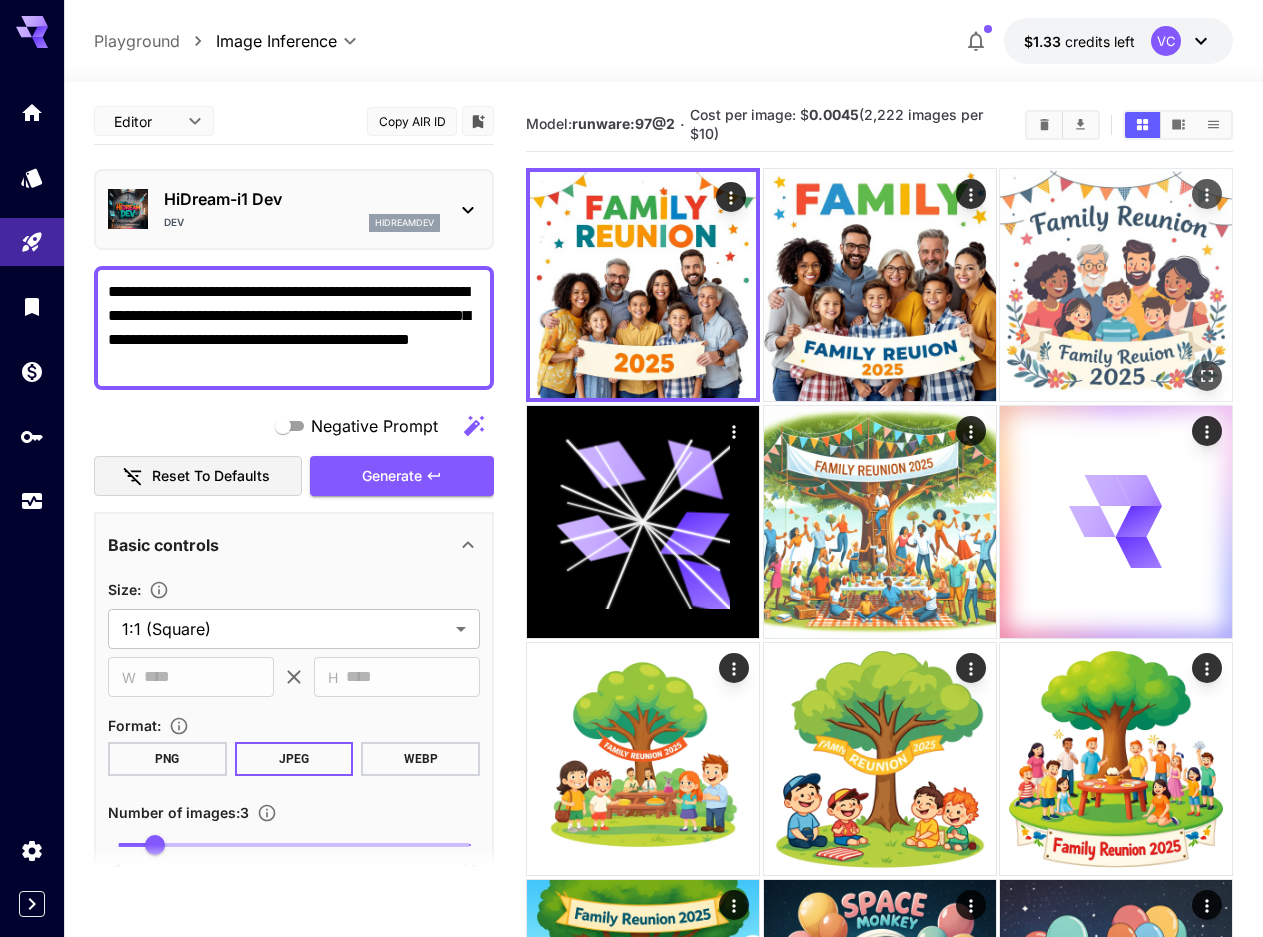 click at bounding box center [1116, 285] 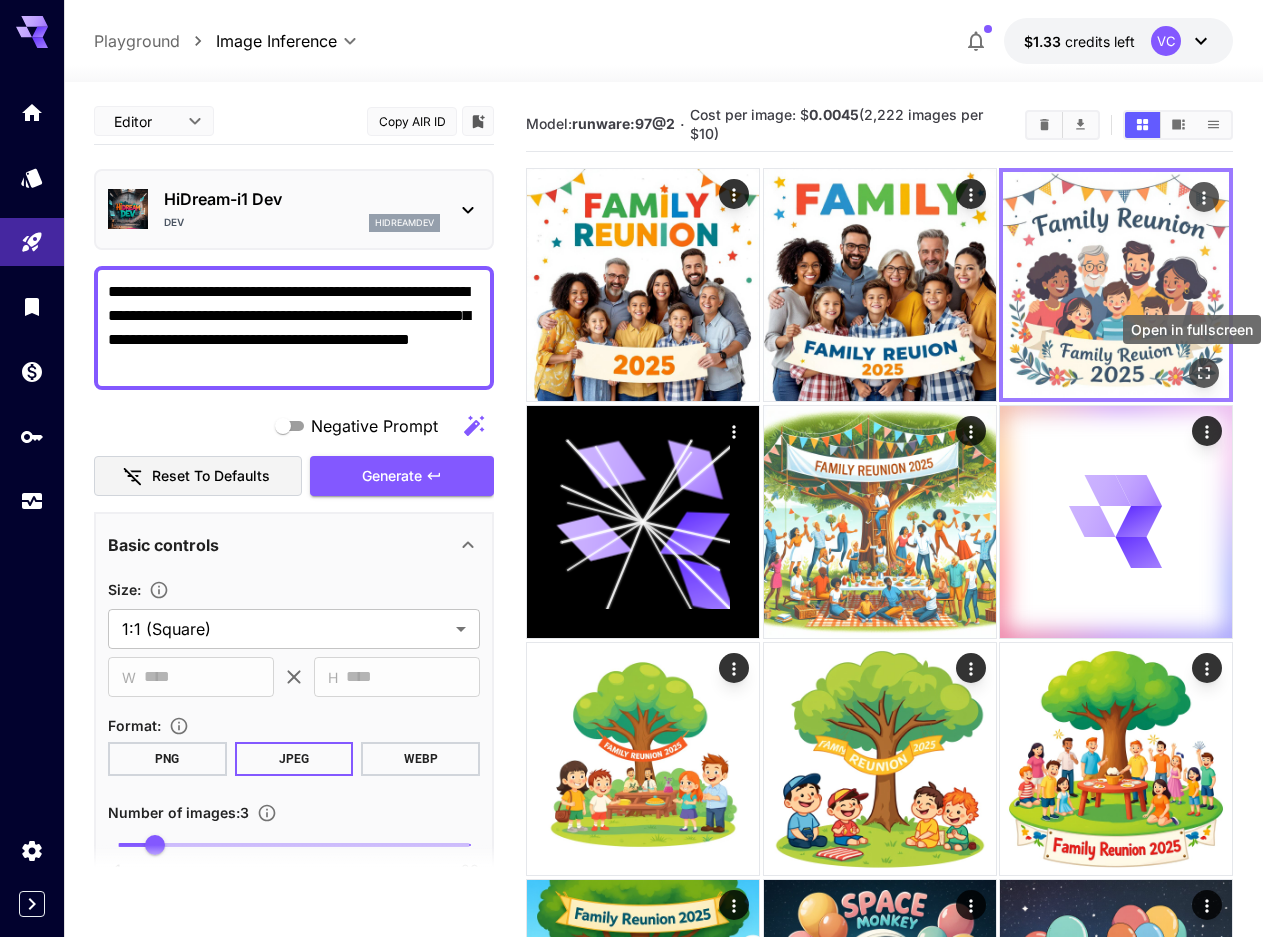 click 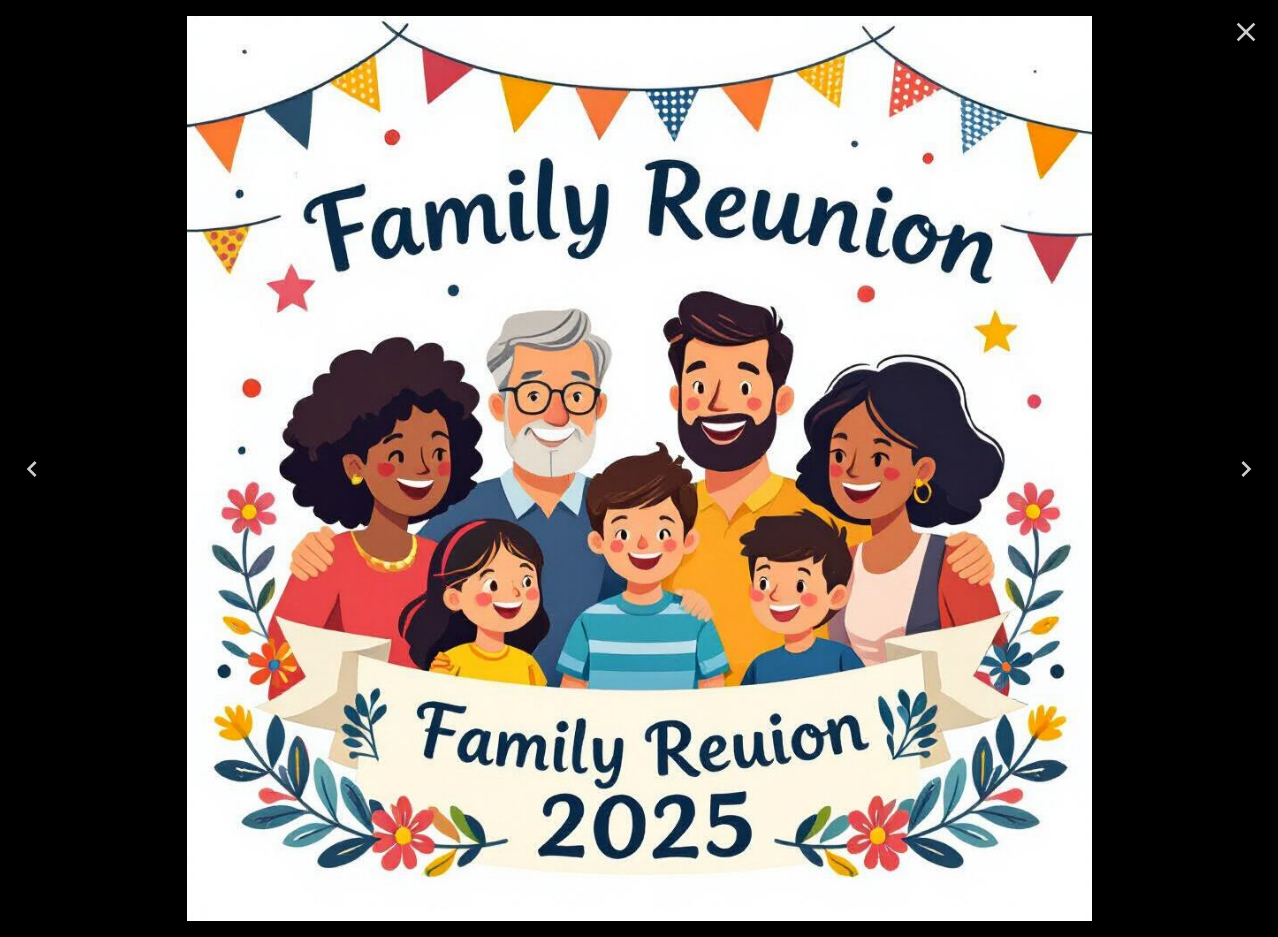 drag, startPoint x: 1246, startPoint y: 37, endPoint x: 1245, endPoint y: 55, distance: 18.027756 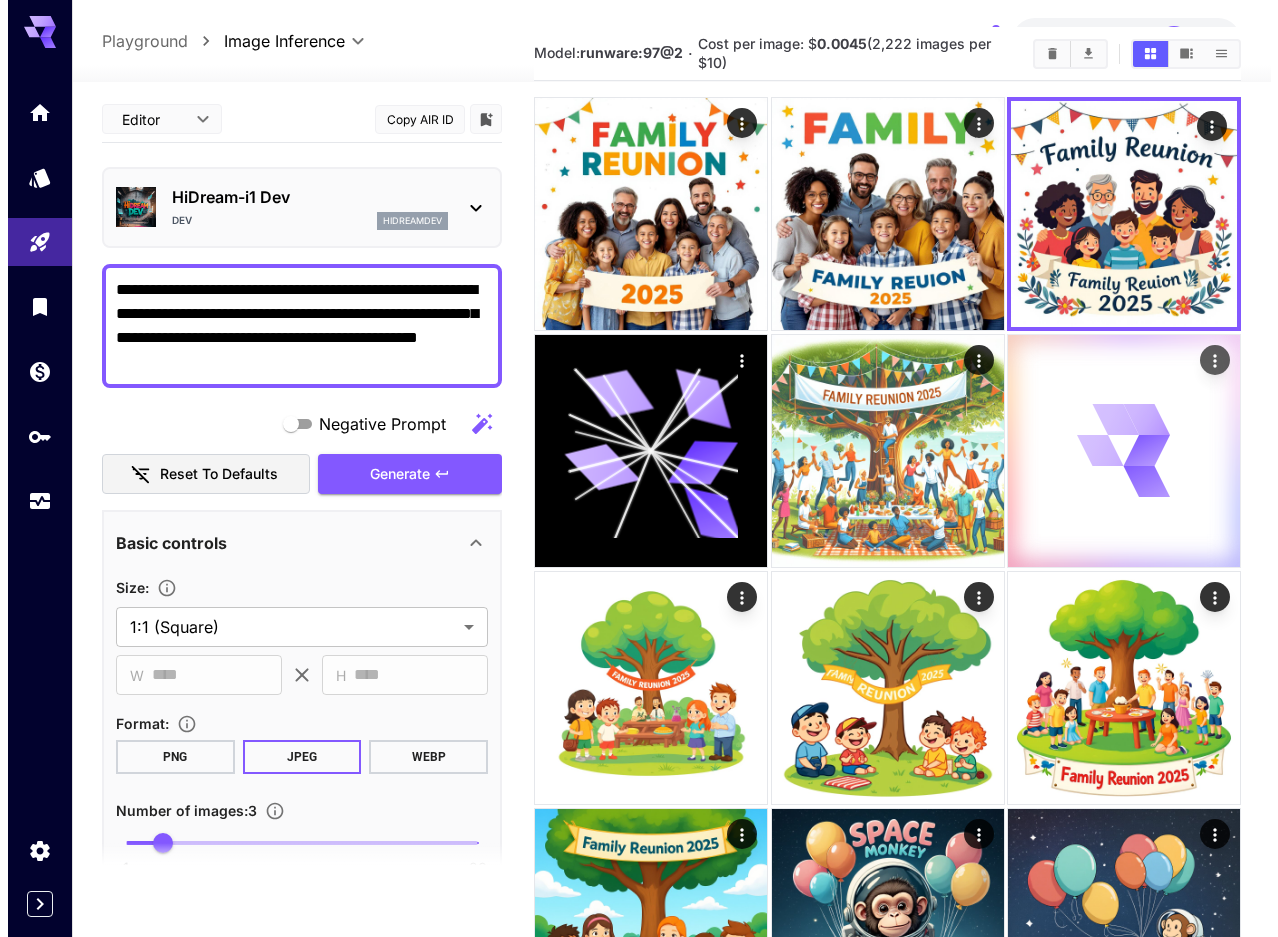 scroll, scrollTop: 0, scrollLeft: 0, axis: both 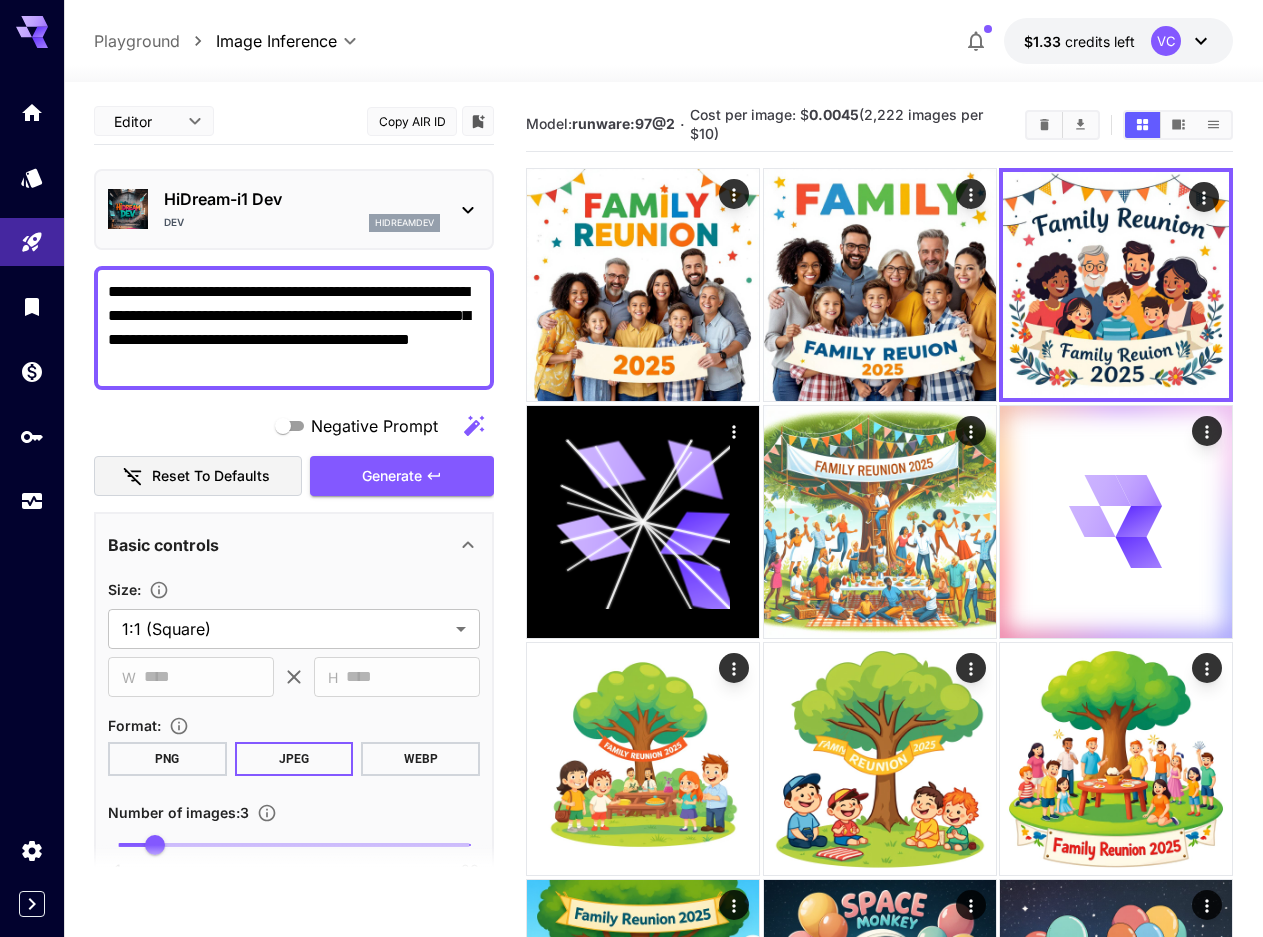 click 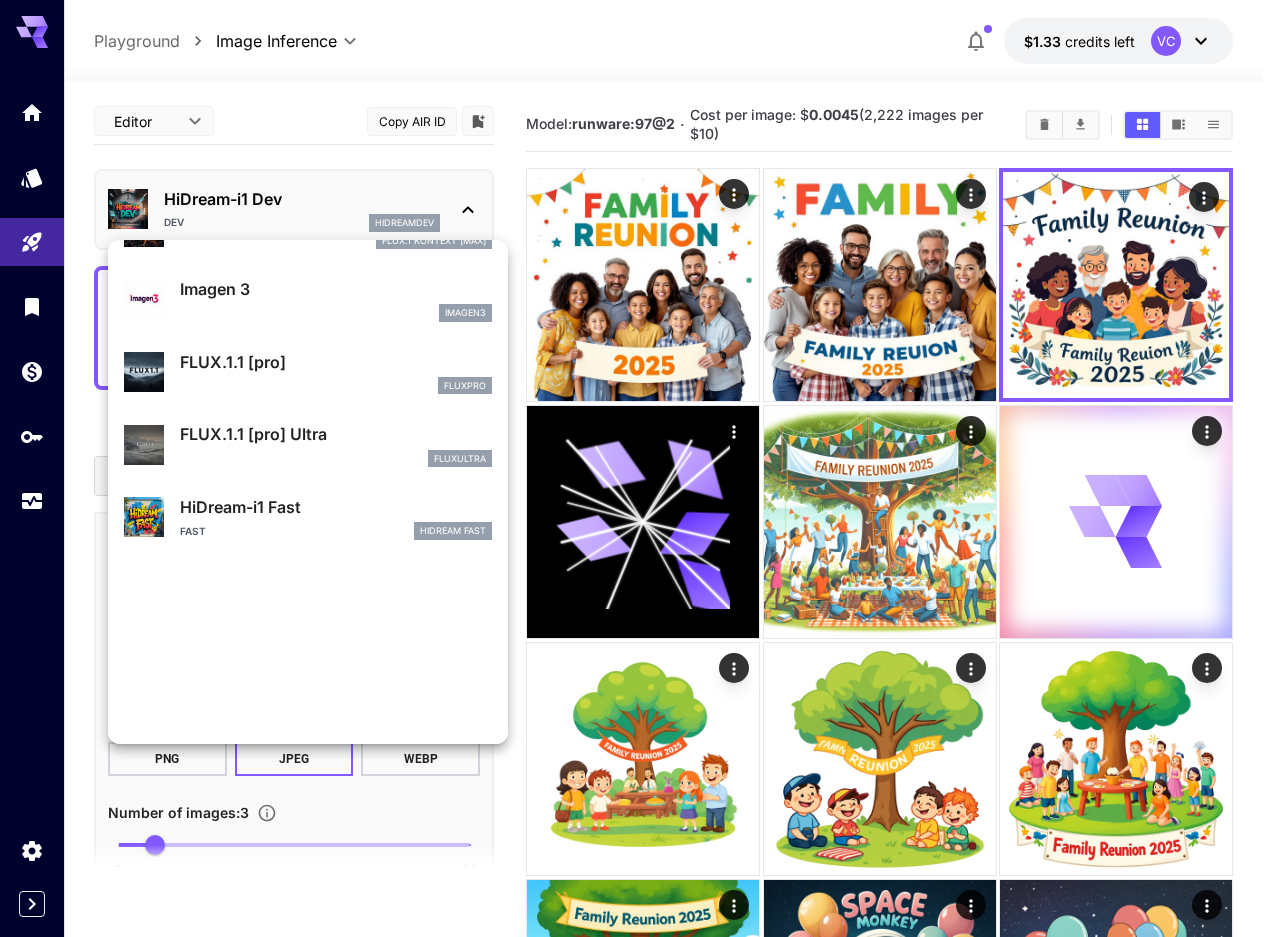 scroll, scrollTop: 1003, scrollLeft: 0, axis: vertical 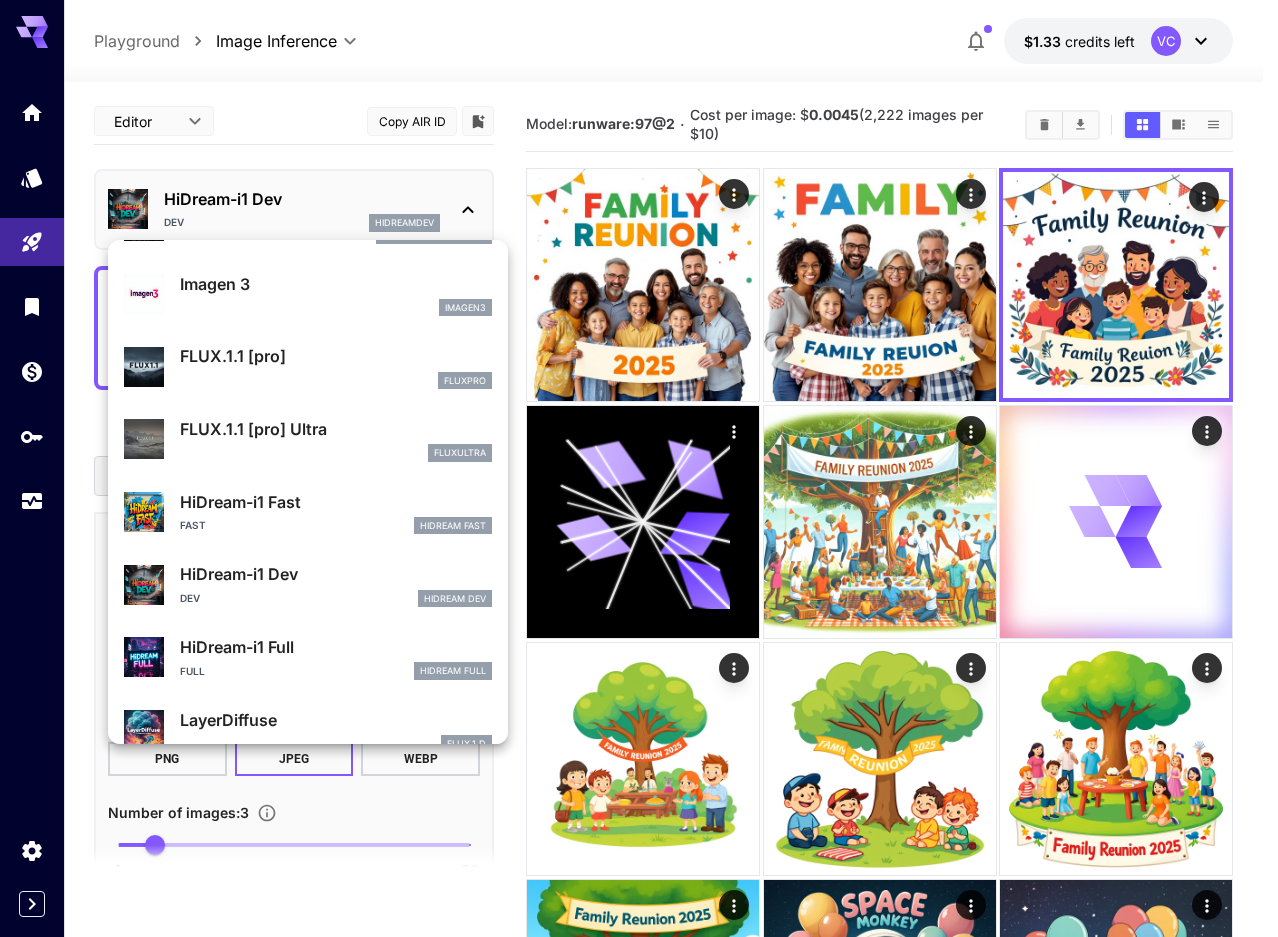 click on "HiDream-i1 Fast" at bounding box center [336, 502] 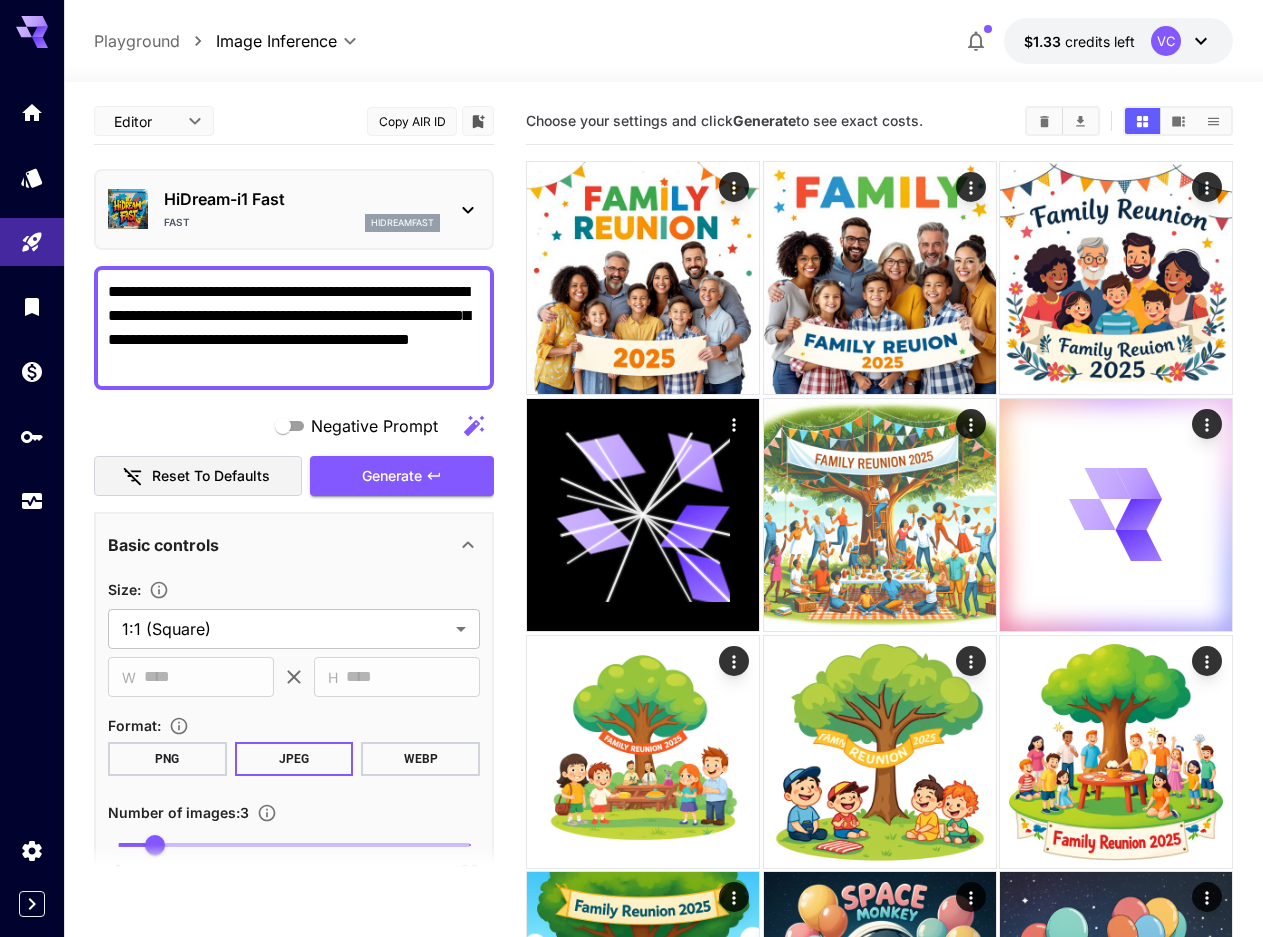 click 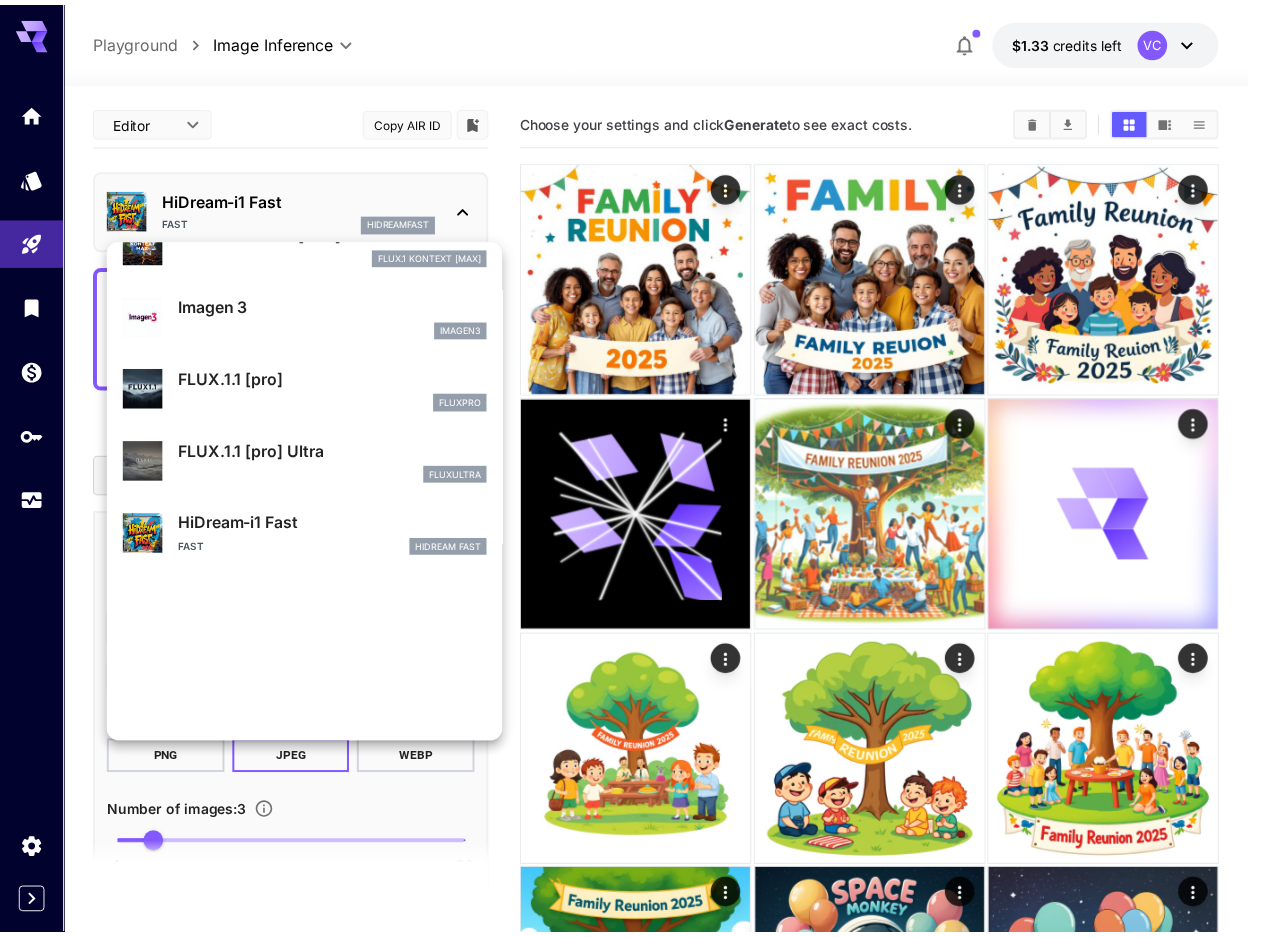 scroll, scrollTop: 1107, scrollLeft: 0, axis: vertical 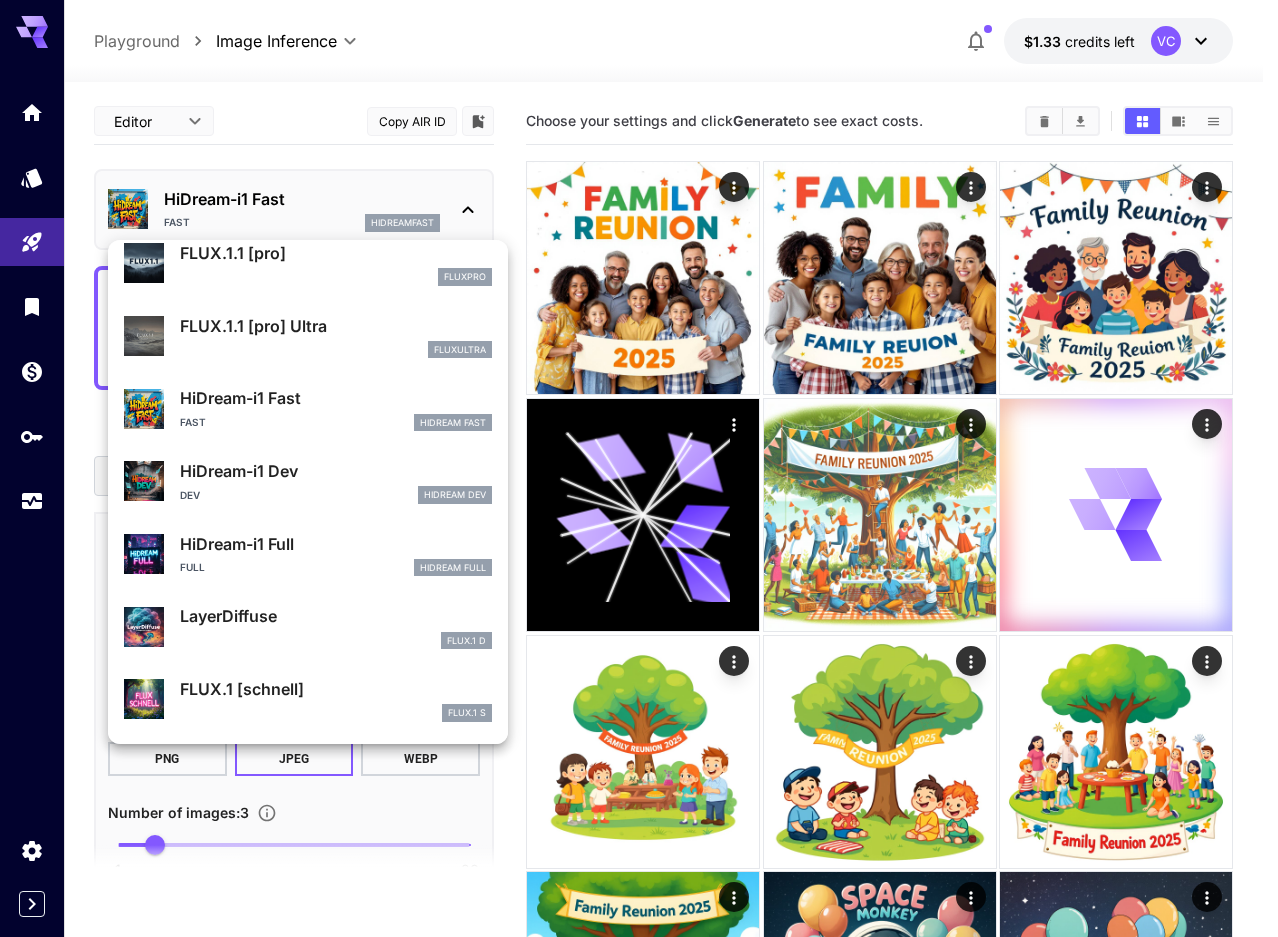 click on "HiDream-i1 Full" at bounding box center [336, 544] 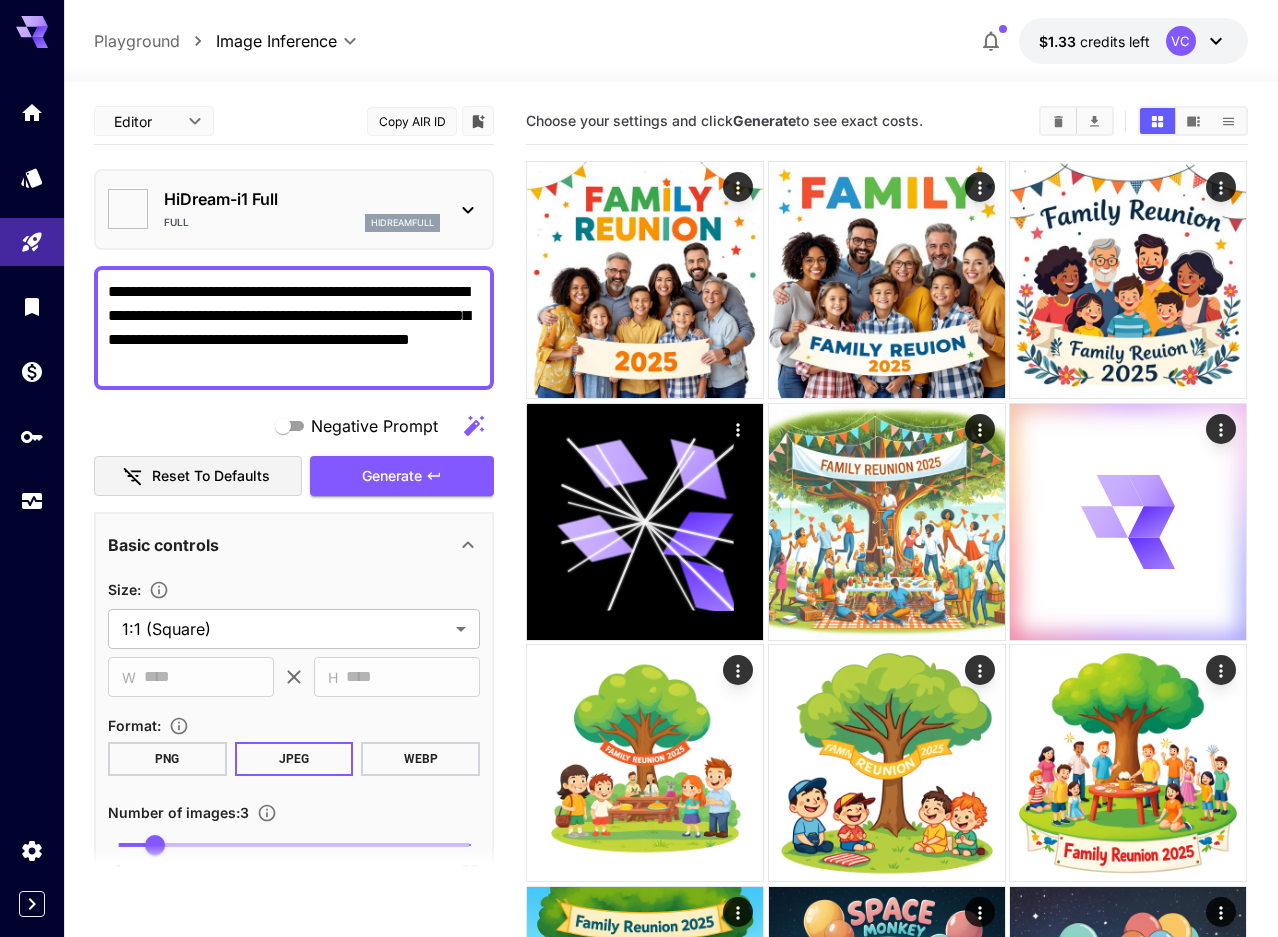 type on "**" 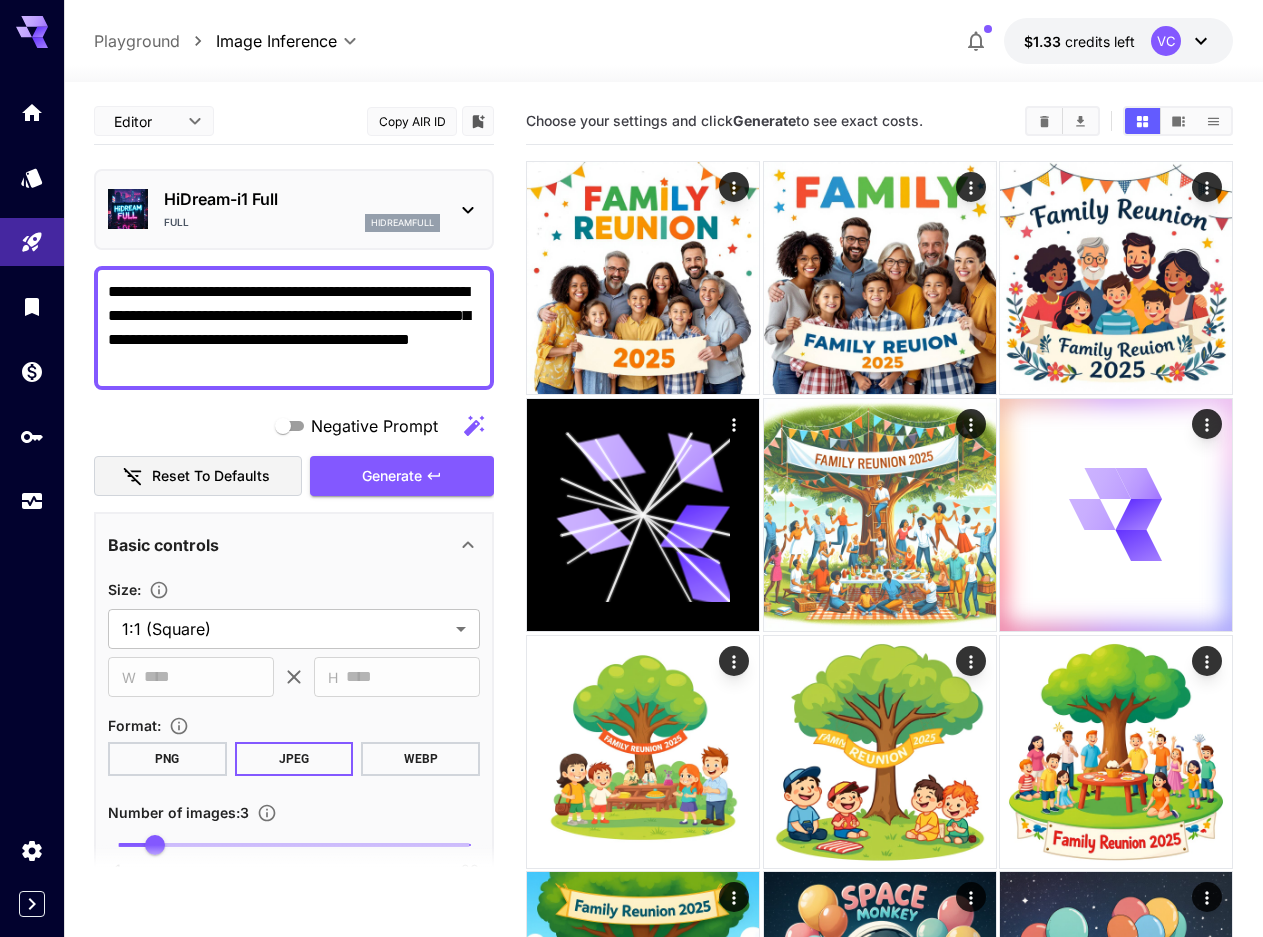 click on "**********" at bounding box center [294, 328] 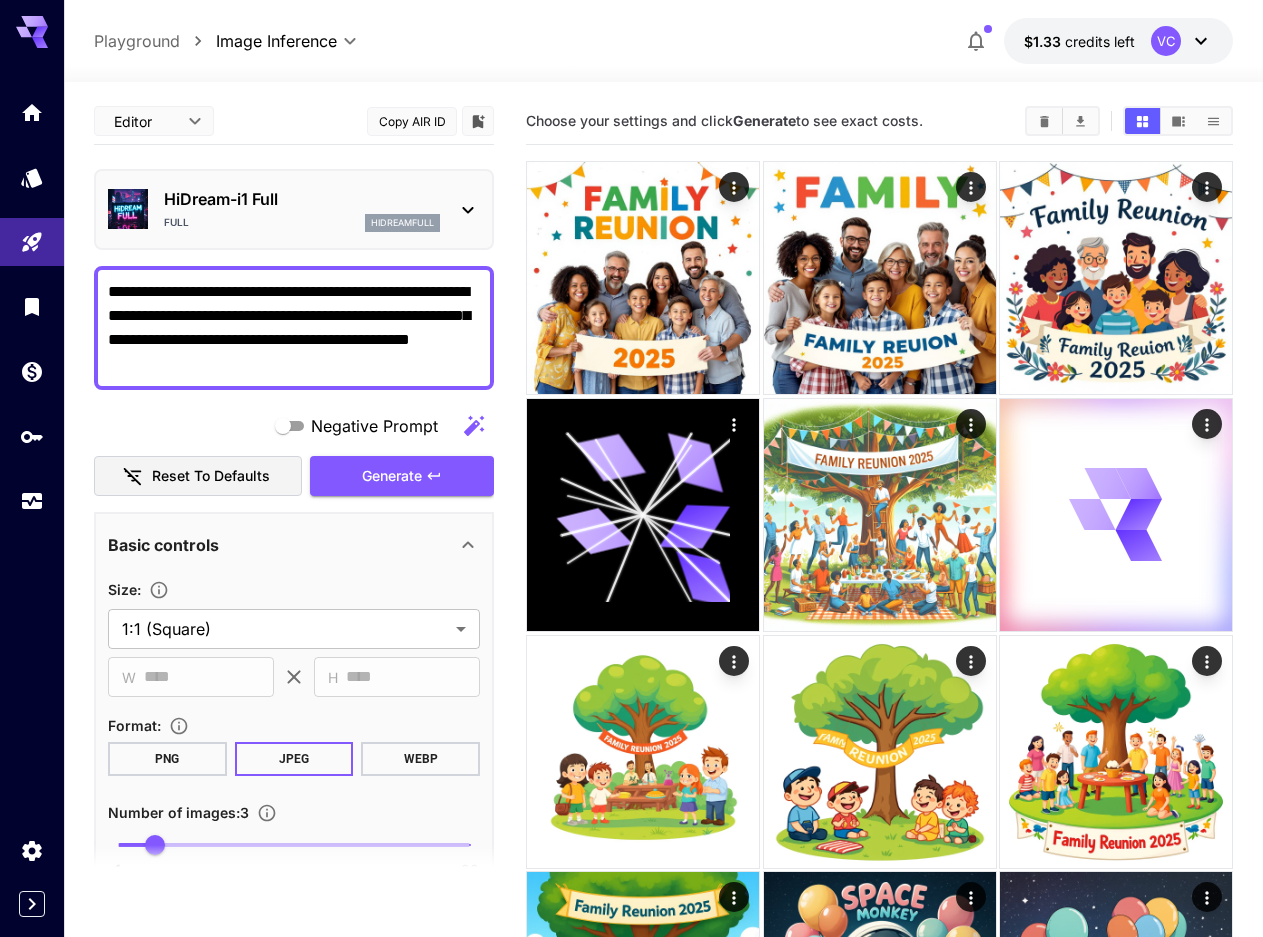 paste on "**********" 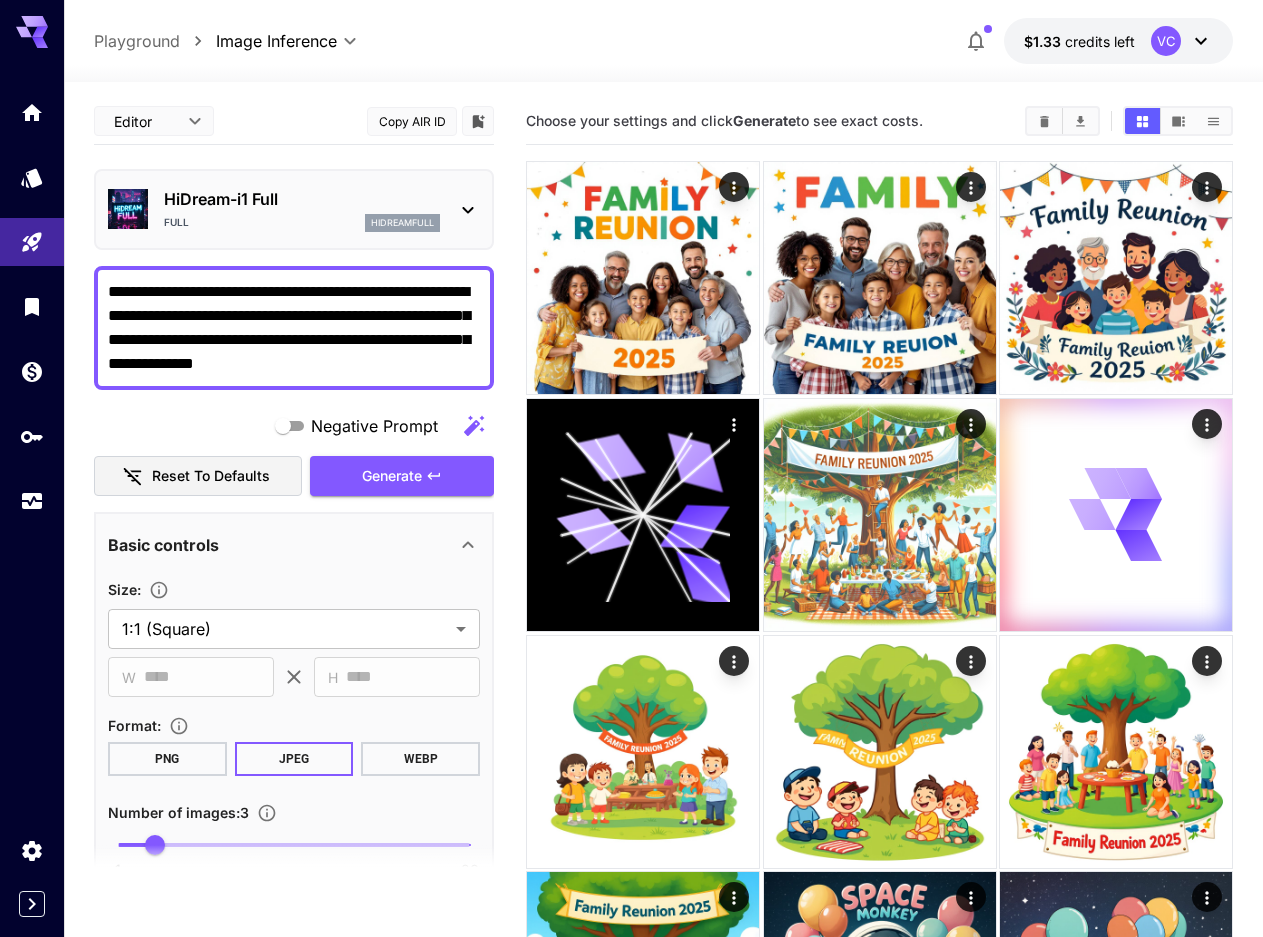 click on "PNG" at bounding box center (167, 759) 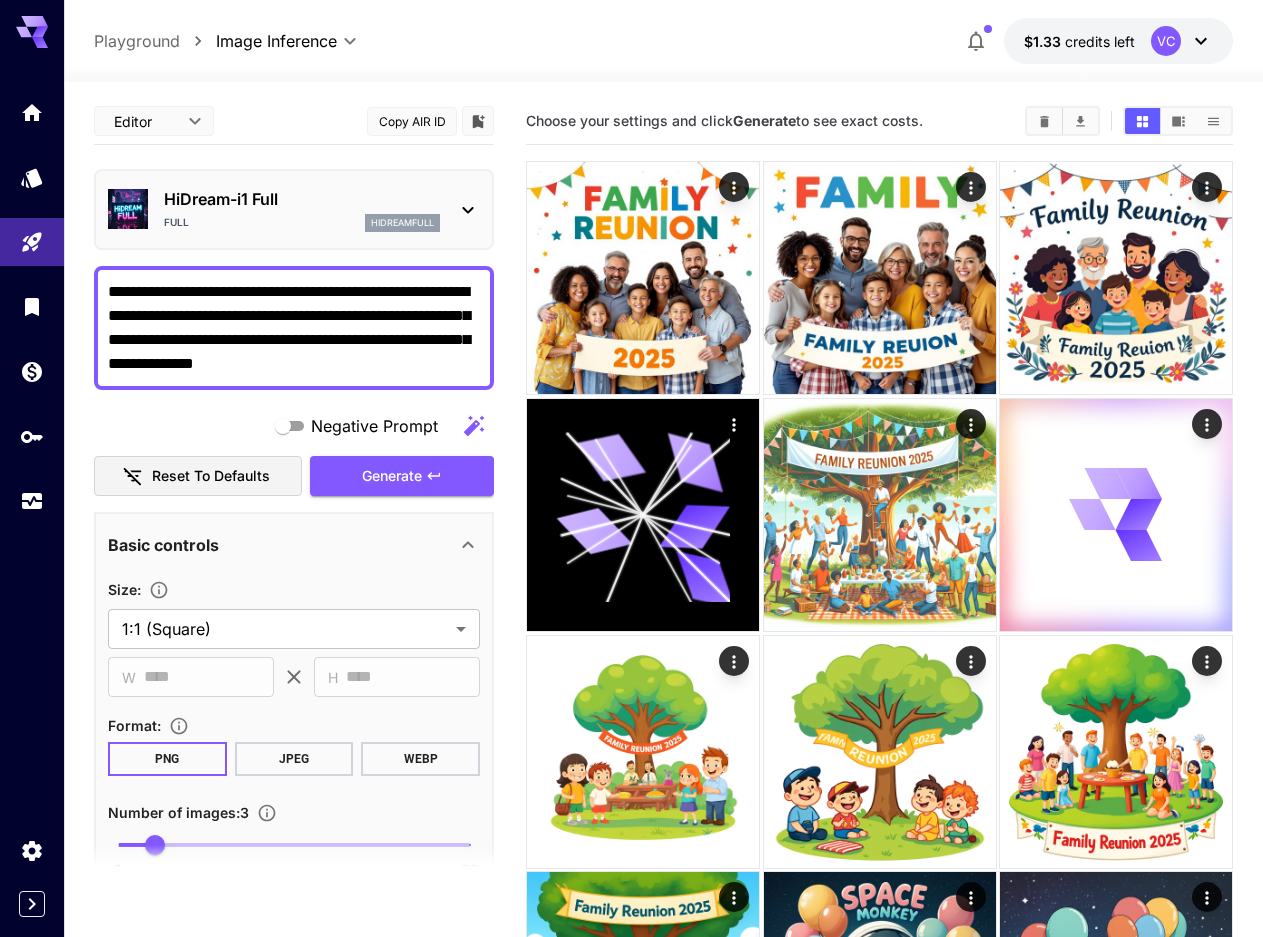 click on "**********" at bounding box center [294, 328] 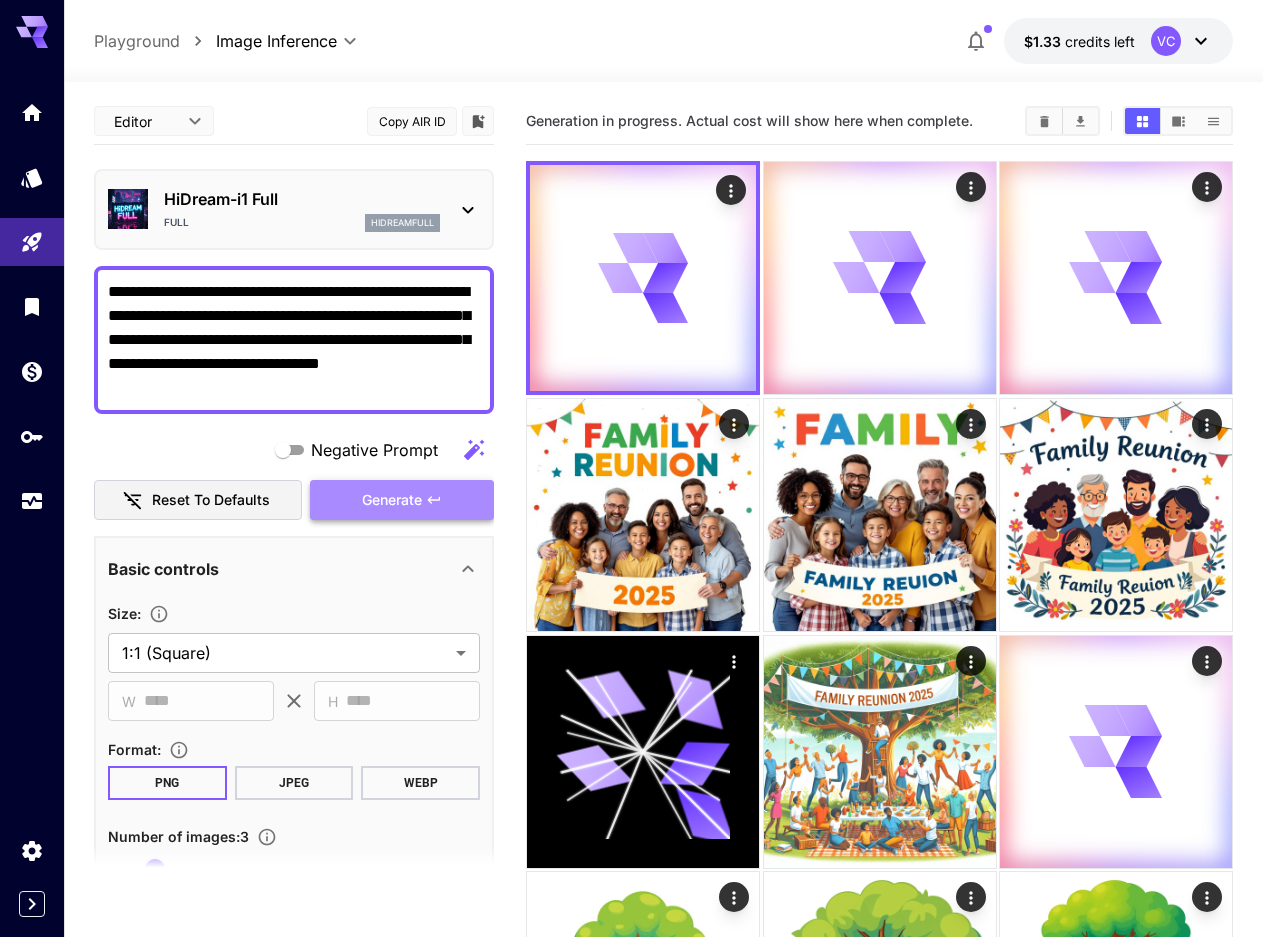 click on "Generate" at bounding box center [392, 500] 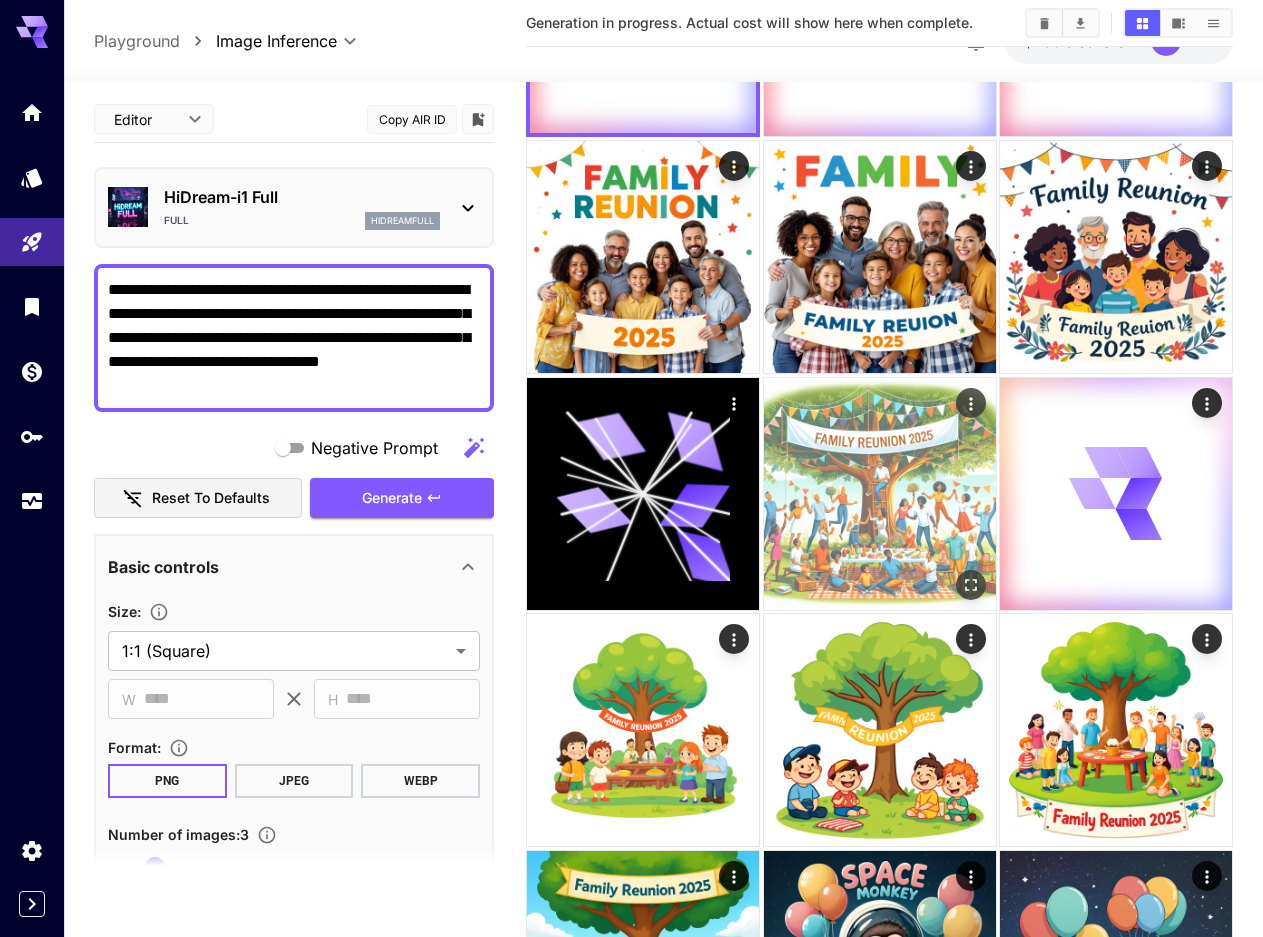 scroll, scrollTop: 0, scrollLeft: 0, axis: both 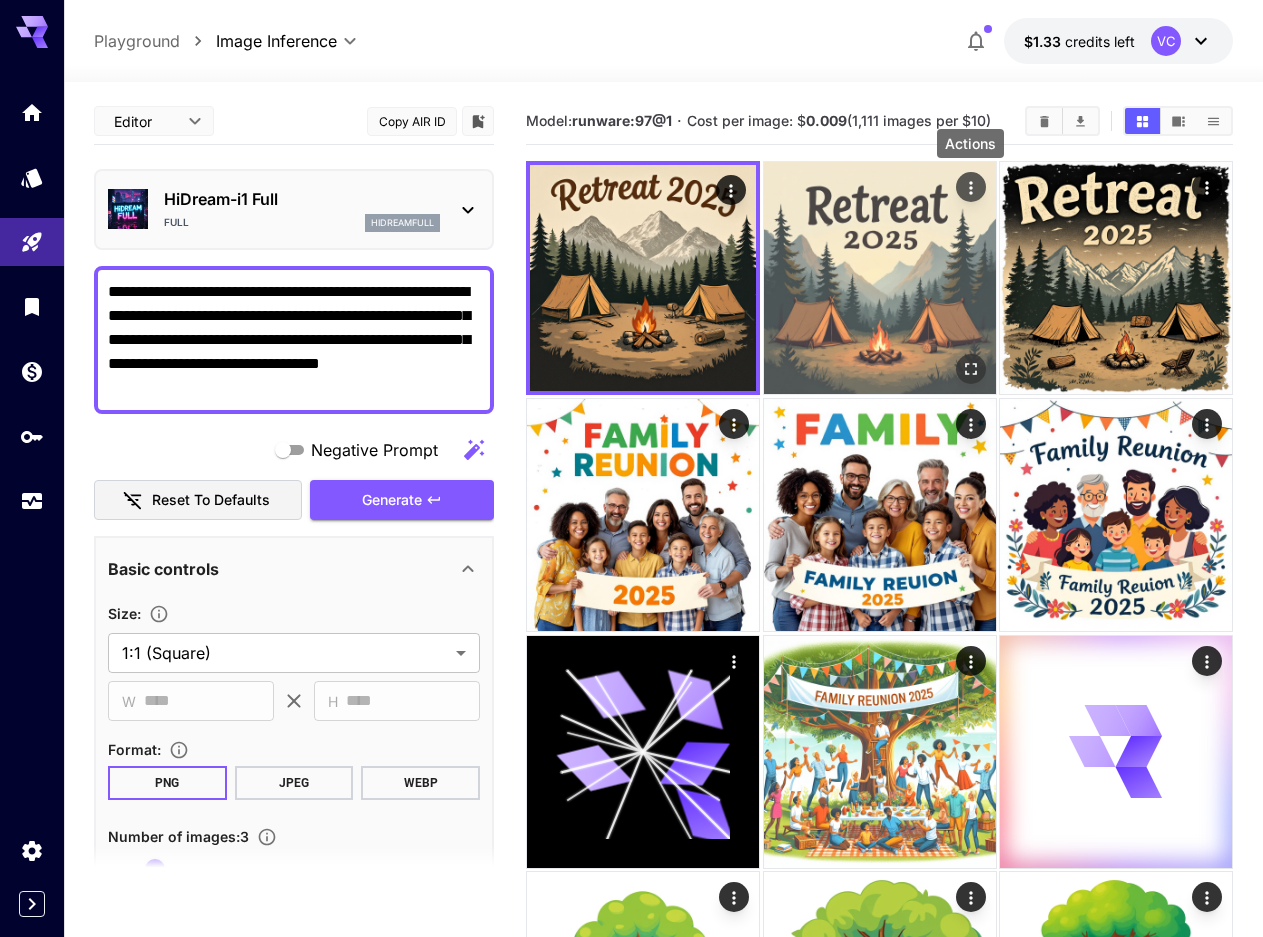 click 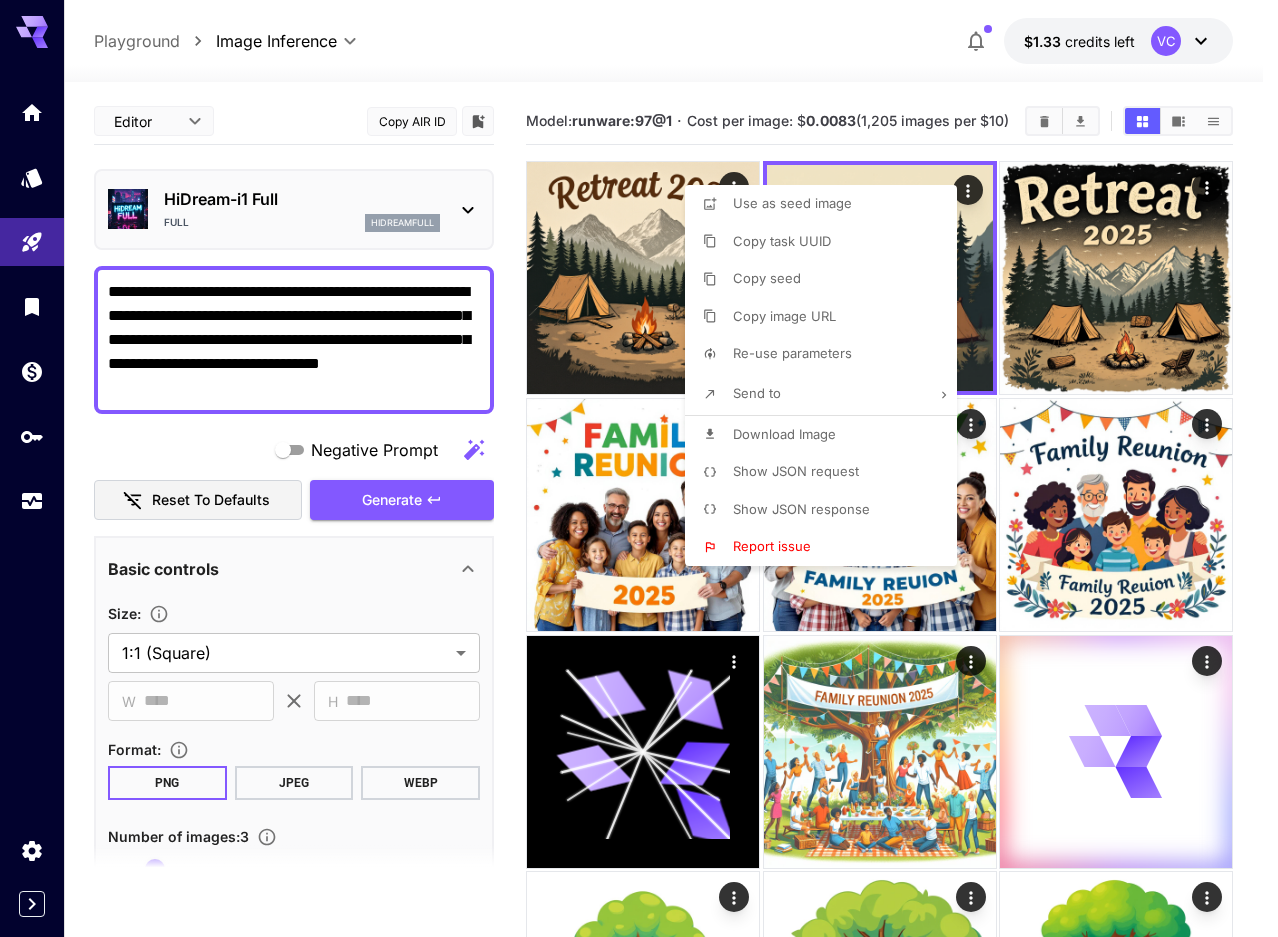 click at bounding box center [639, 468] 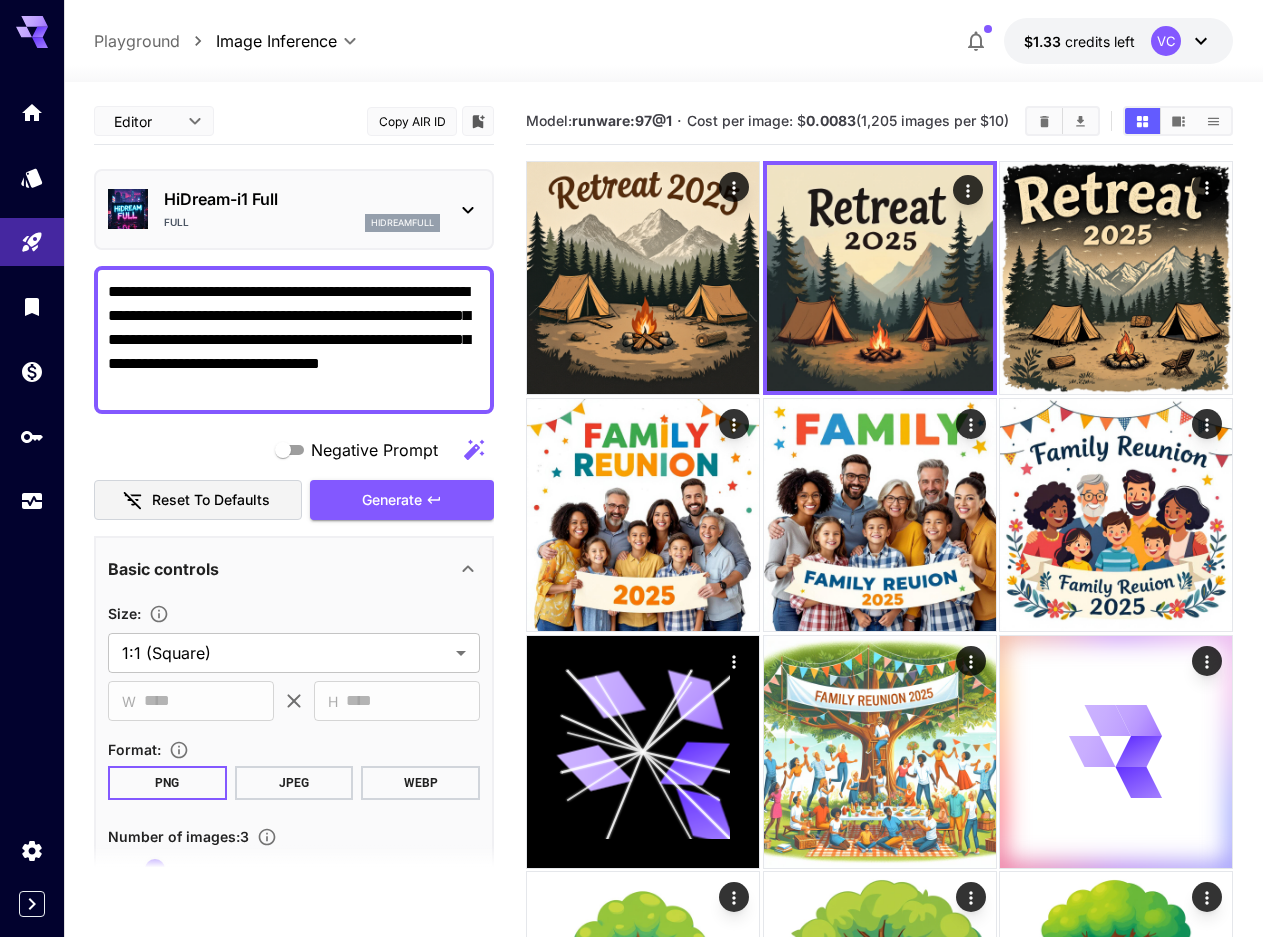 click on "**********" at bounding box center (294, 340) 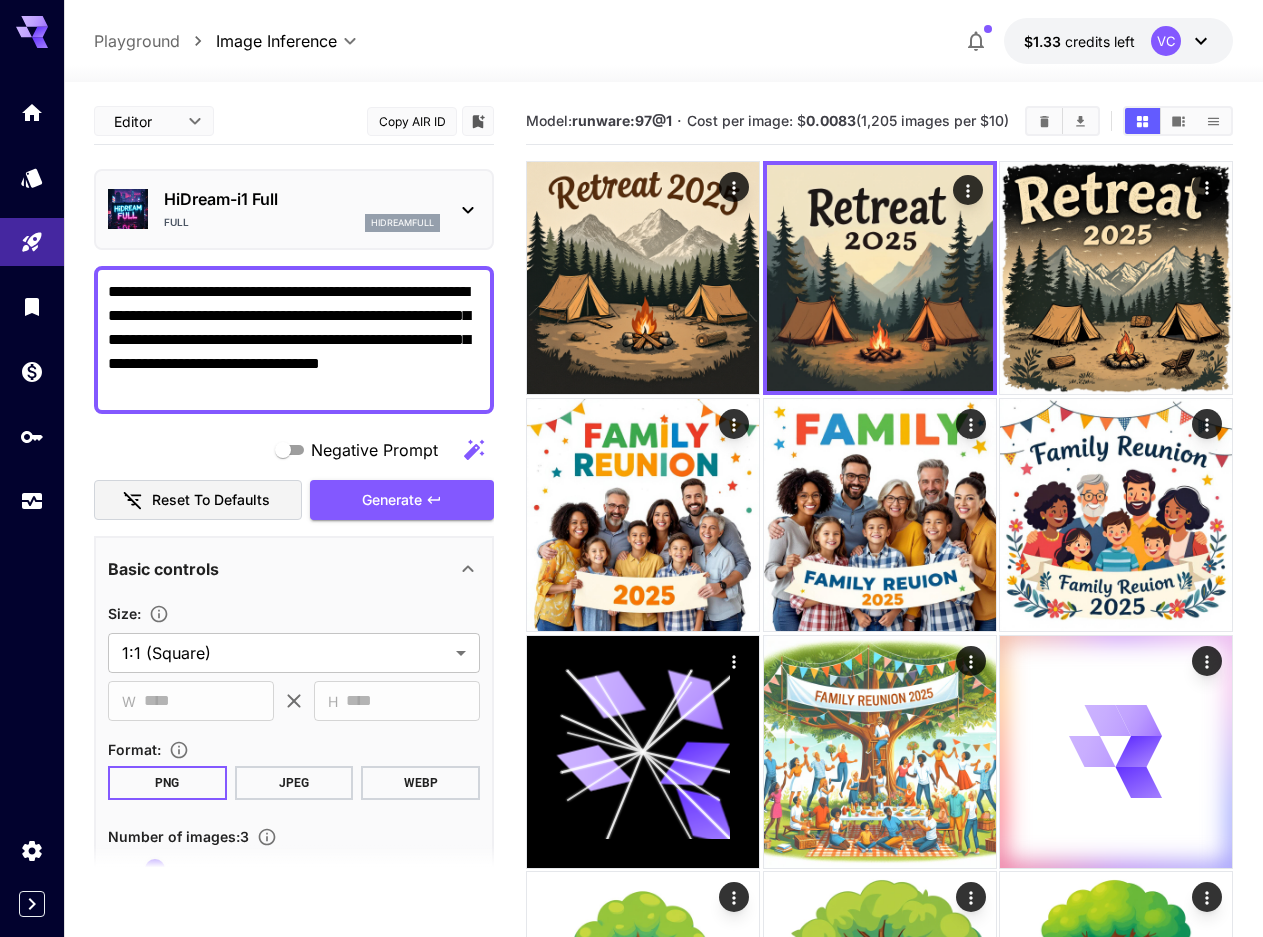 drag, startPoint x: 410, startPoint y: 359, endPoint x: 158, endPoint y: 368, distance: 252.16066 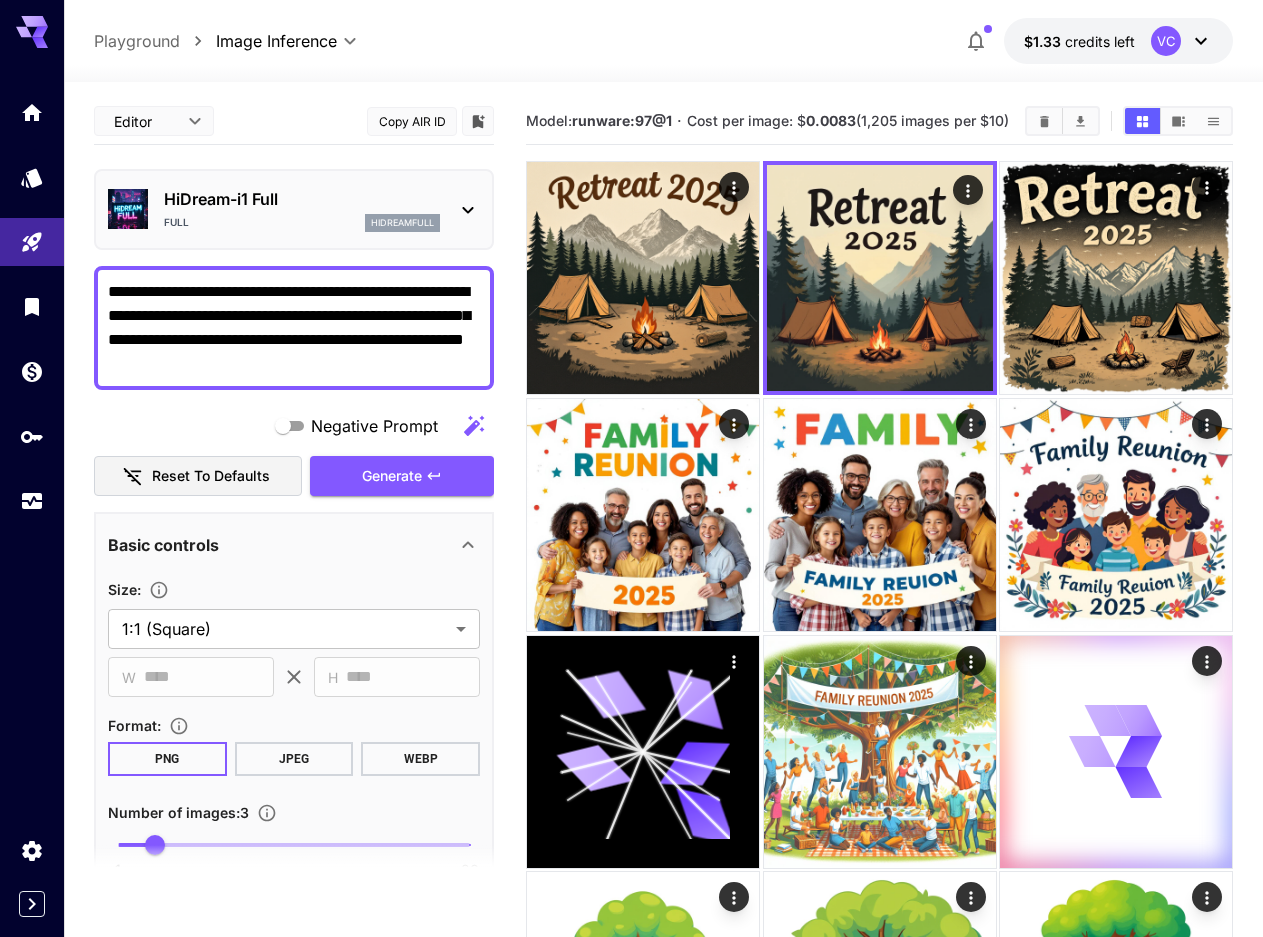 click on "**********" at bounding box center (294, 328) 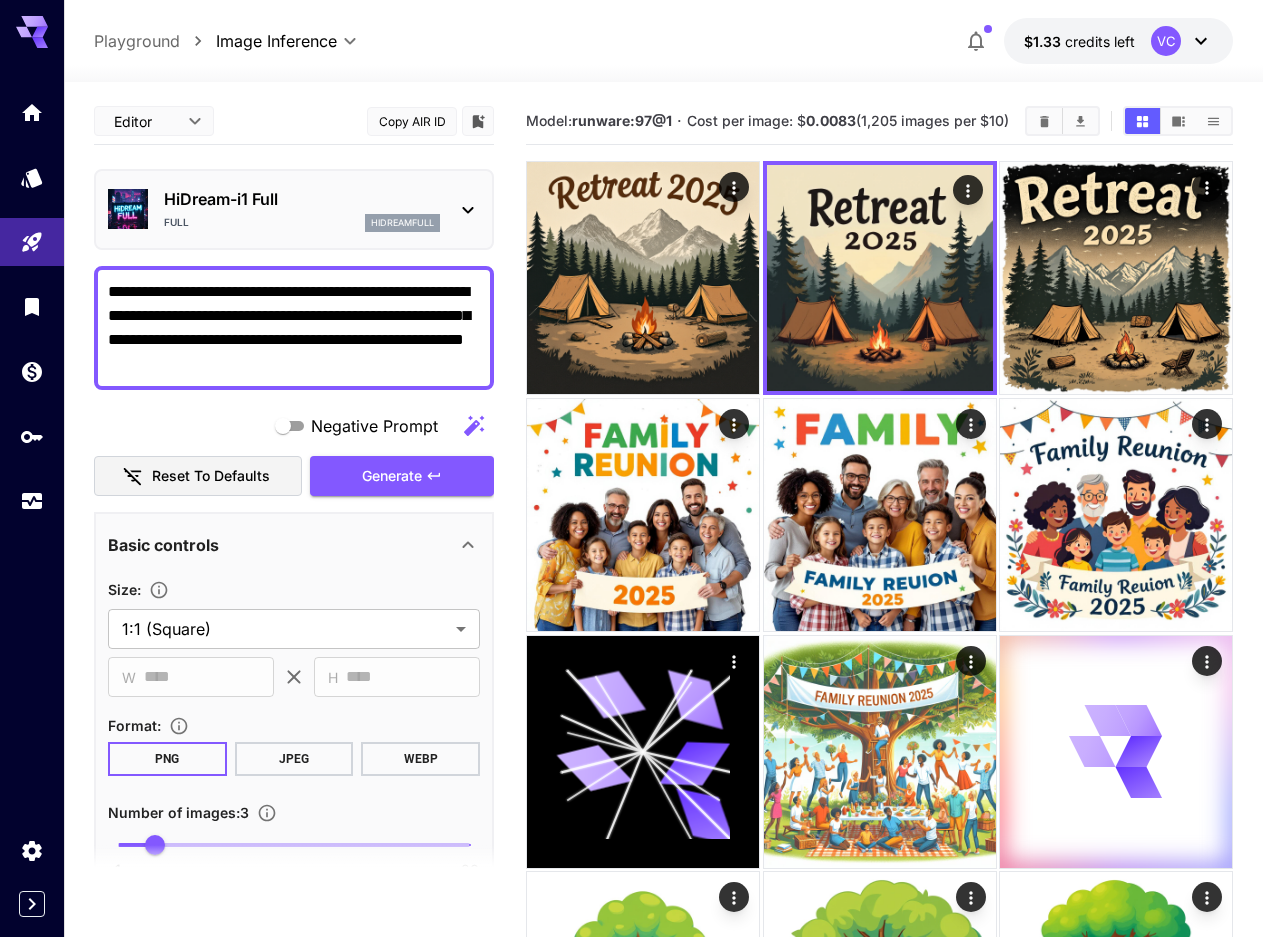 drag, startPoint x: 319, startPoint y: 359, endPoint x: -35, endPoint y: 269, distance: 365.26154 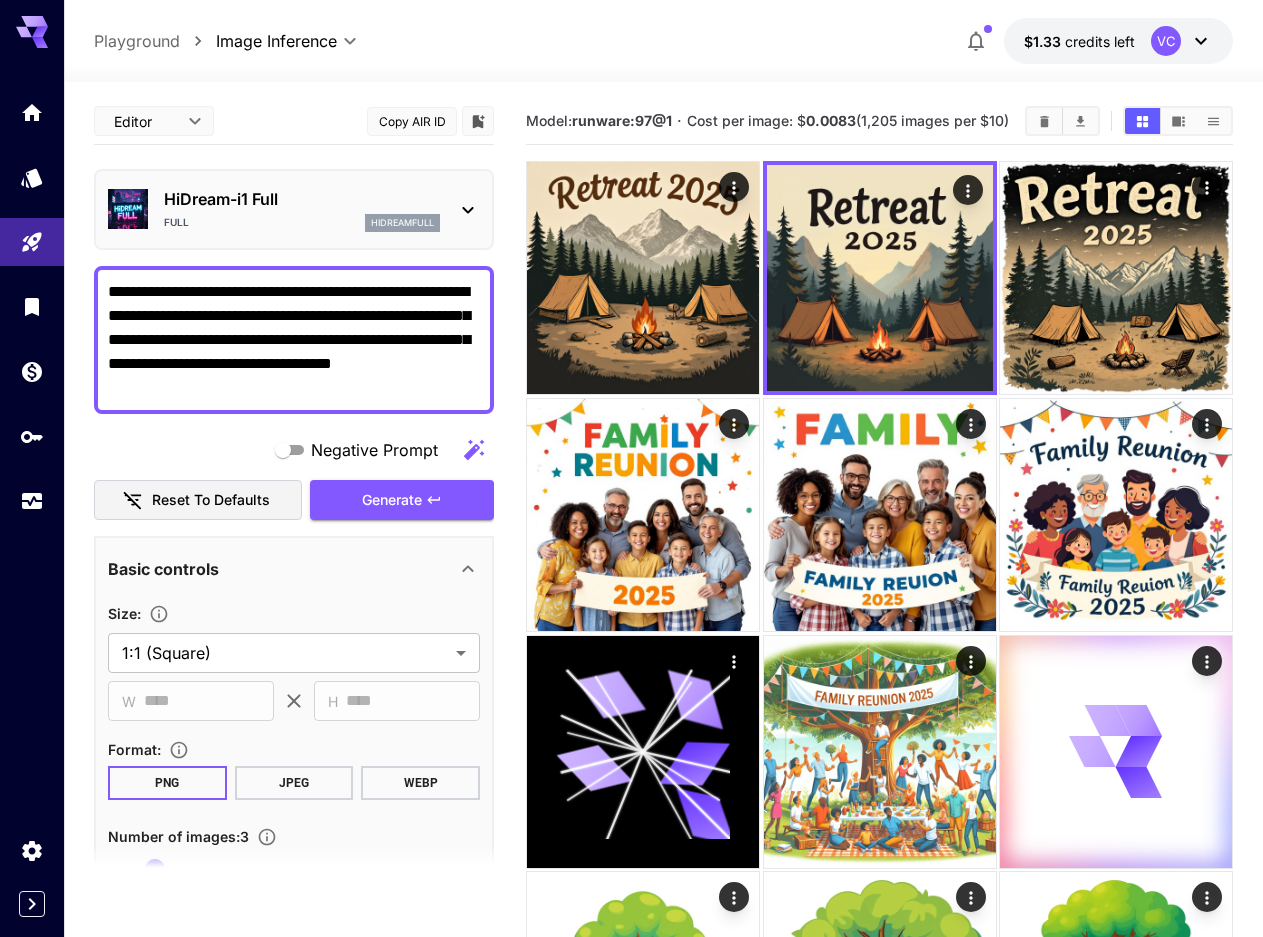 type on "**********" 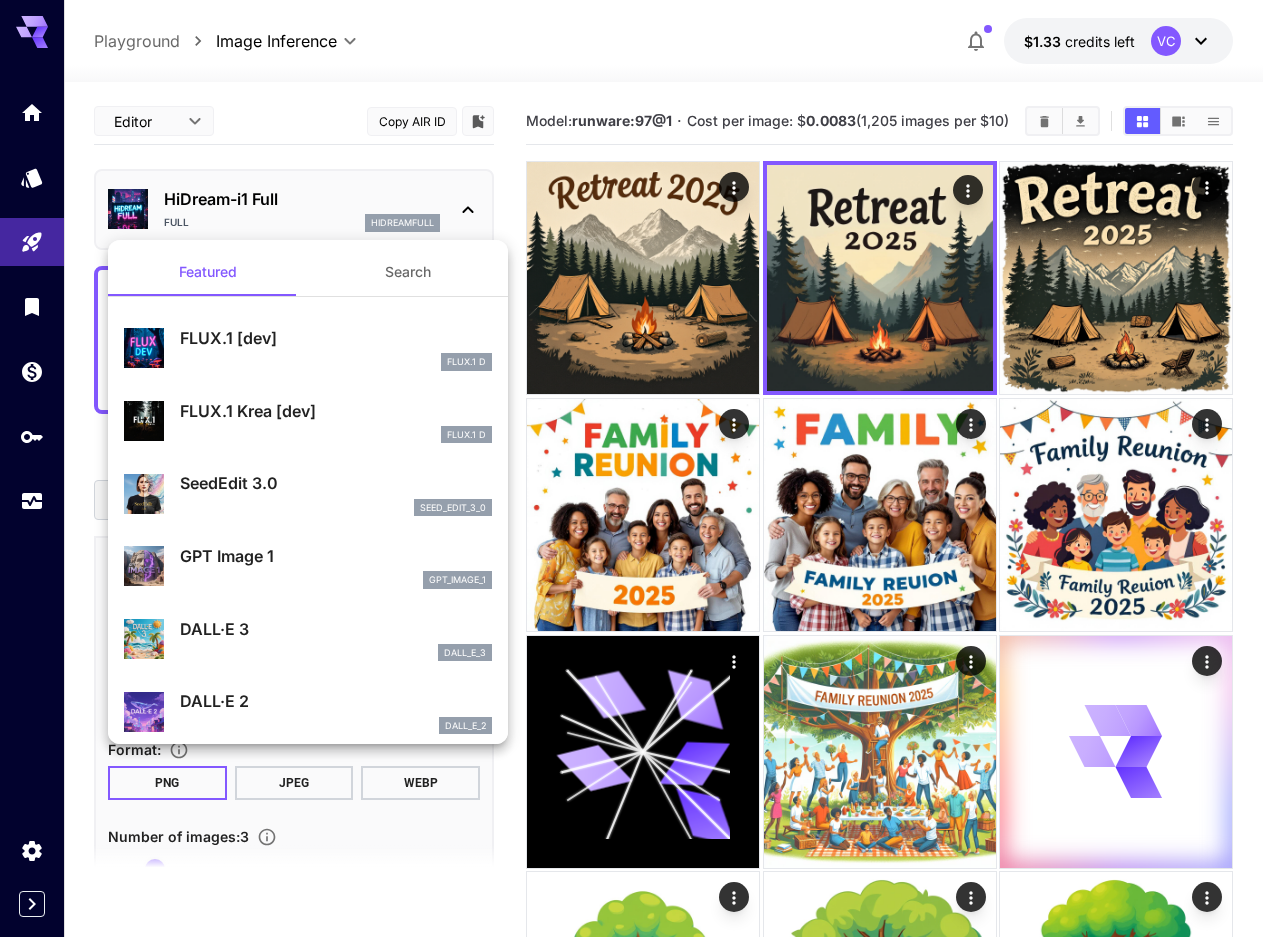 click at bounding box center [639, 468] 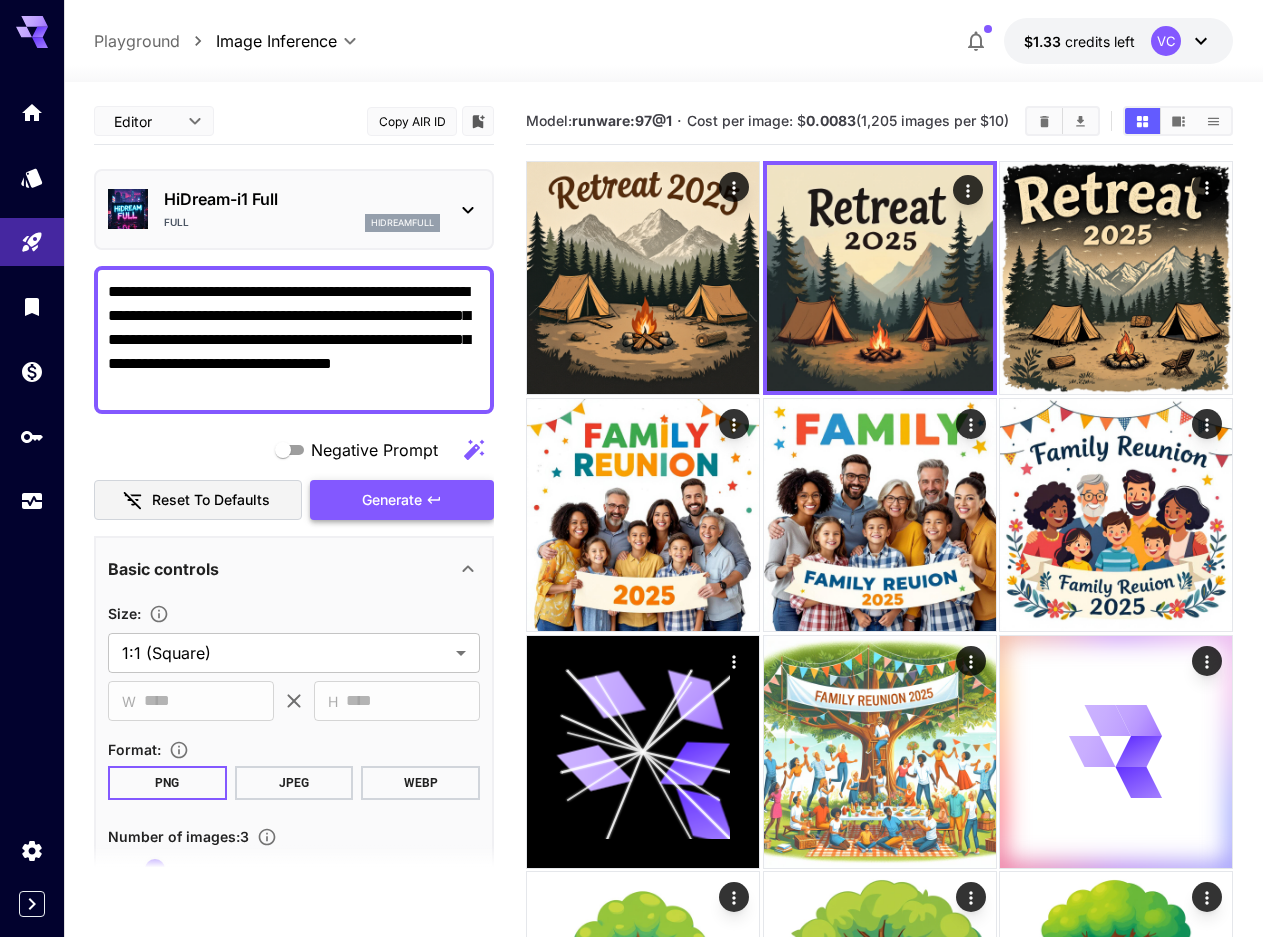 click on "Generate" at bounding box center (402, 500) 